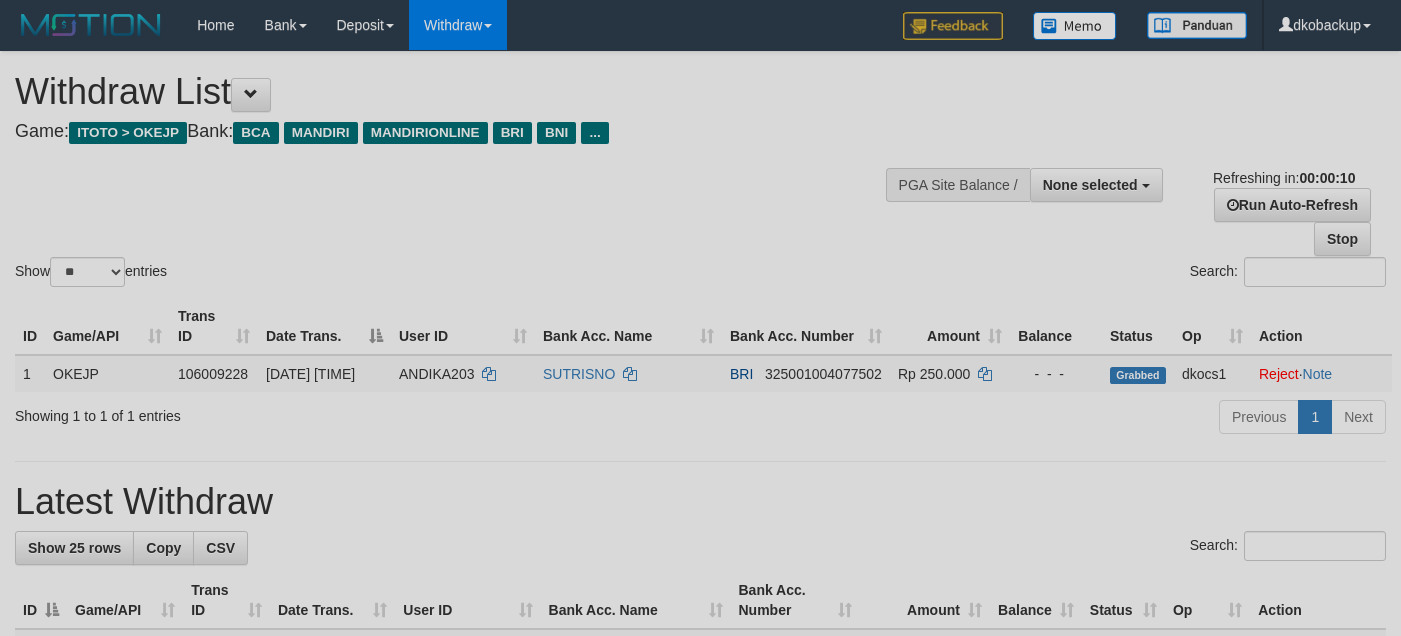 scroll, scrollTop: 0, scrollLeft: 0, axis: both 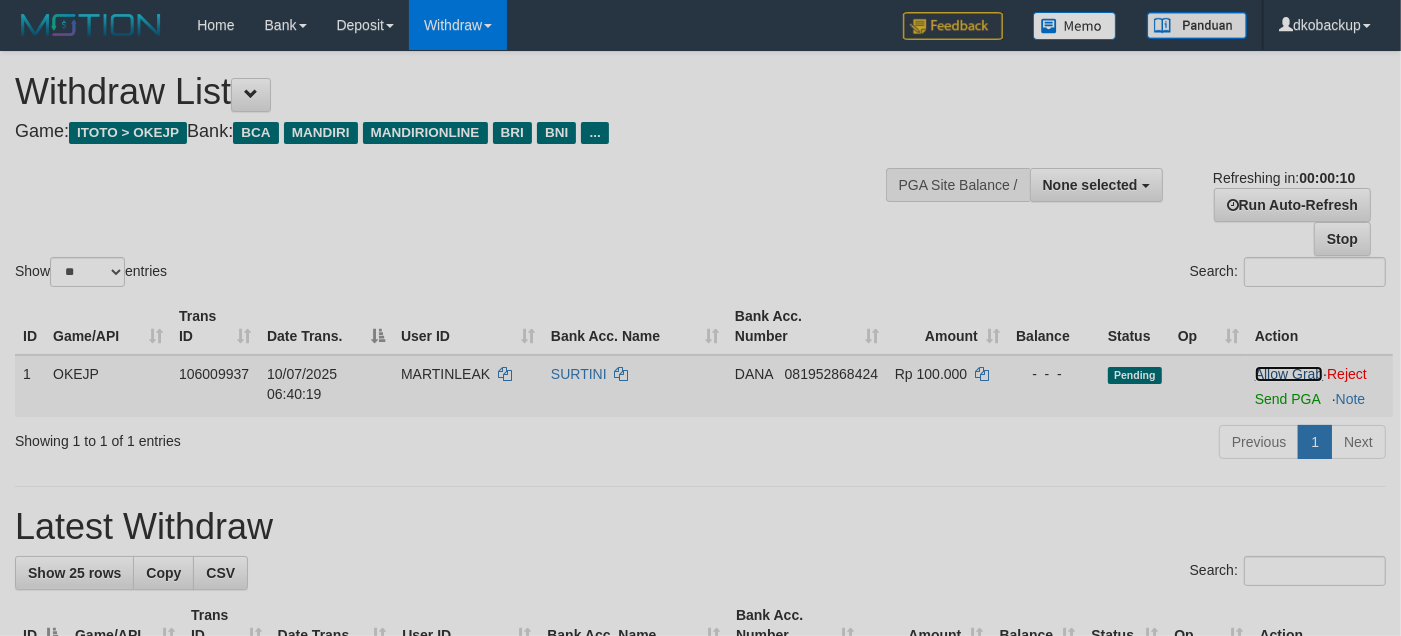 drag, startPoint x: 0, startPoint y: 0, endPoint x: 1268, endPoint y: 373, distance: 1321.7235 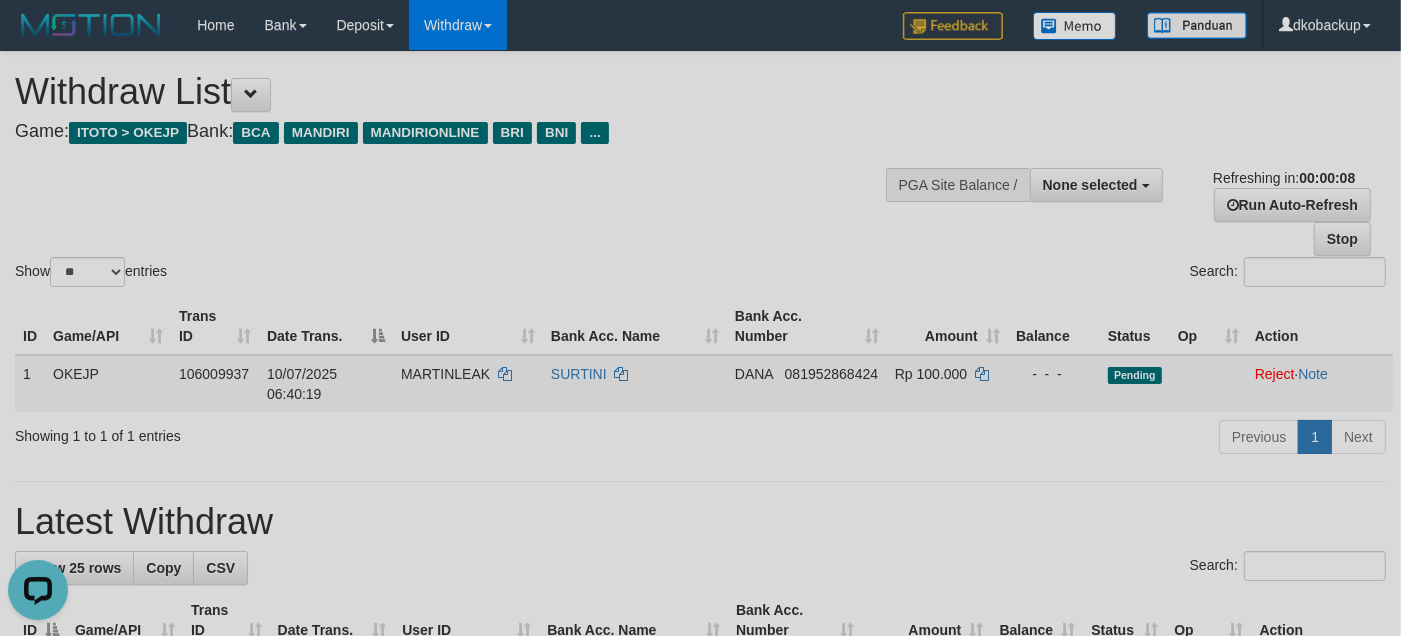 scroll, scrollTop: 0, scrollLeft: 0, axis: both 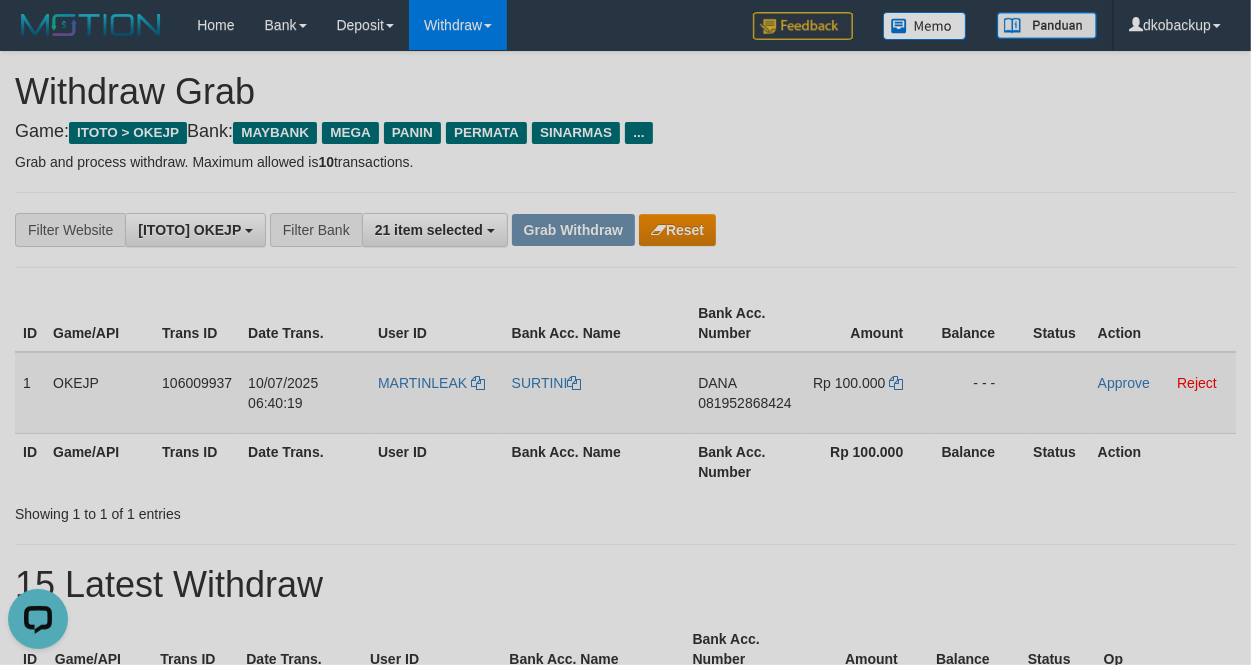 click on "MARTINLEAK" at bounding box center [437, 393] 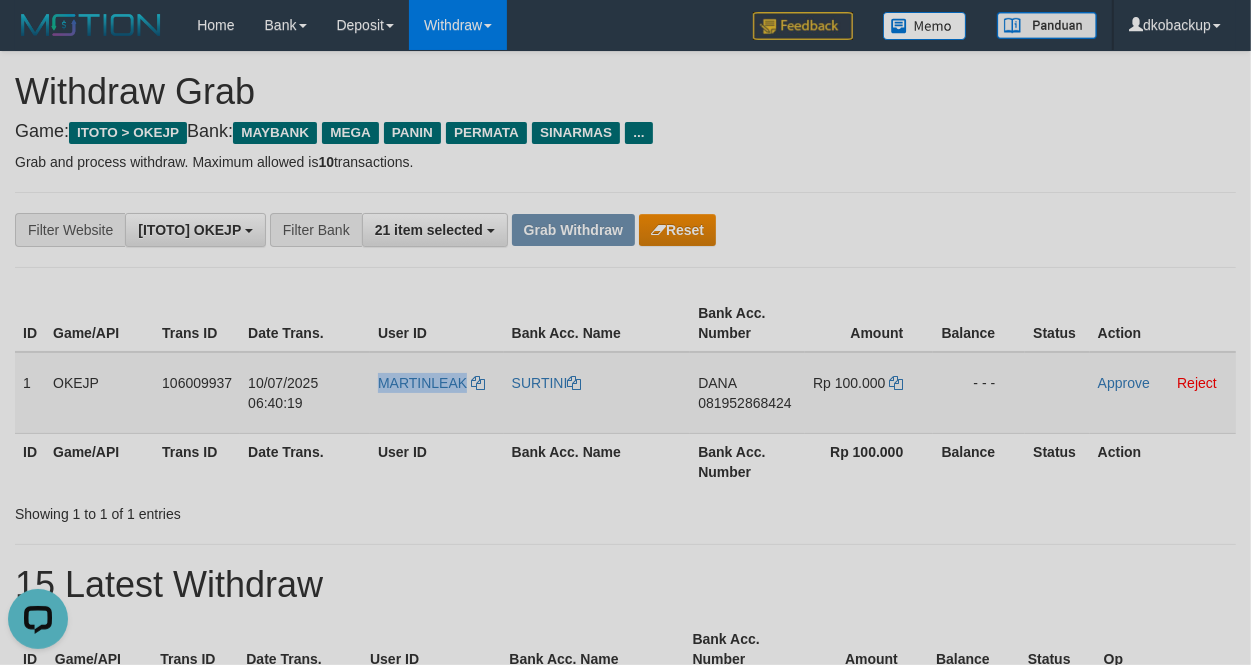 click on "MARTINLEAK" at bounding box center [437, 393] 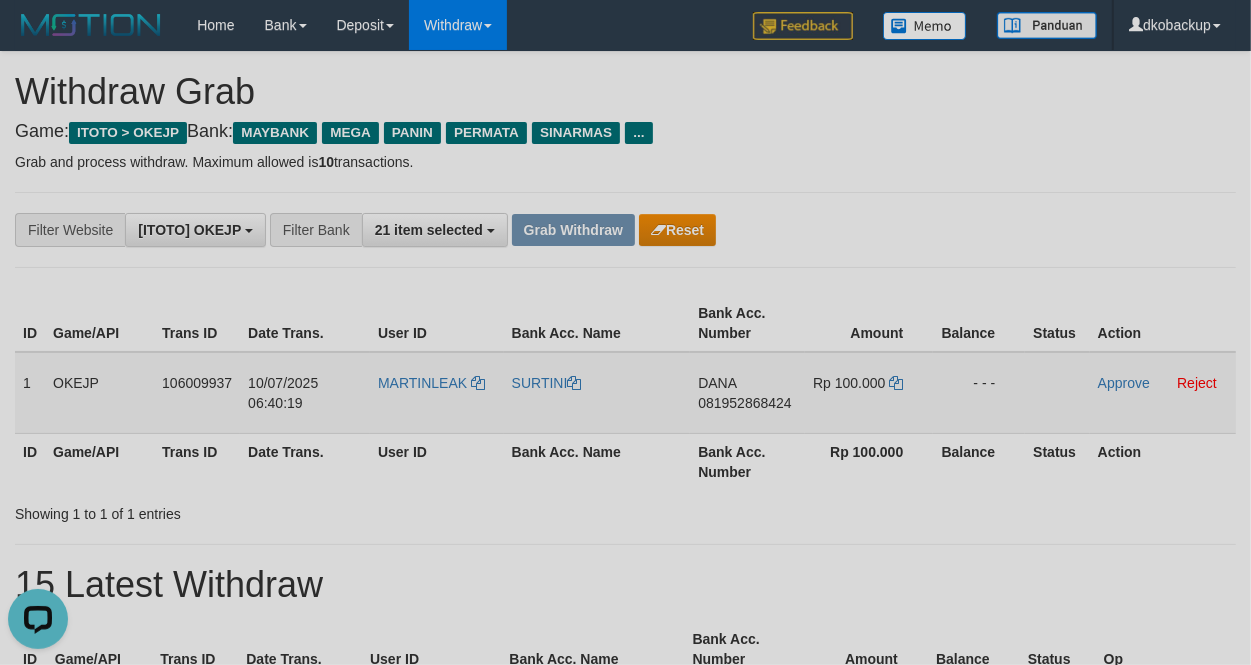 click on "MARTINLEAK" at bounding box center (437, 393) 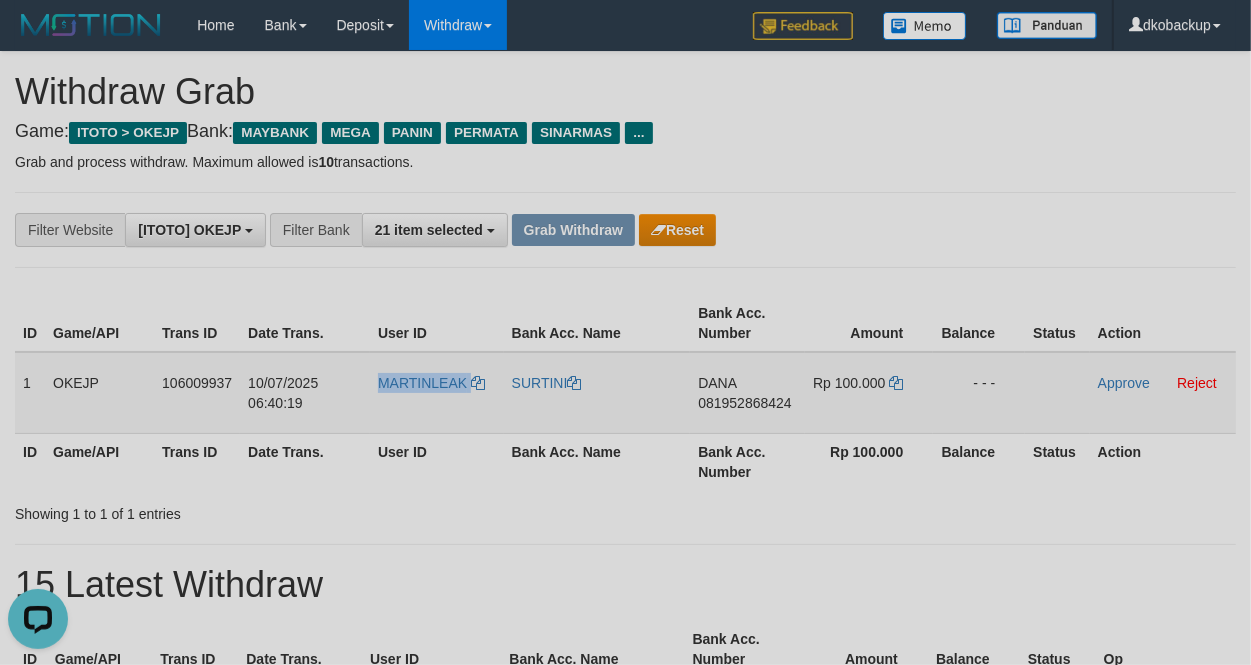 click on "MARTINLEAK" at bounding box center [437, 393] 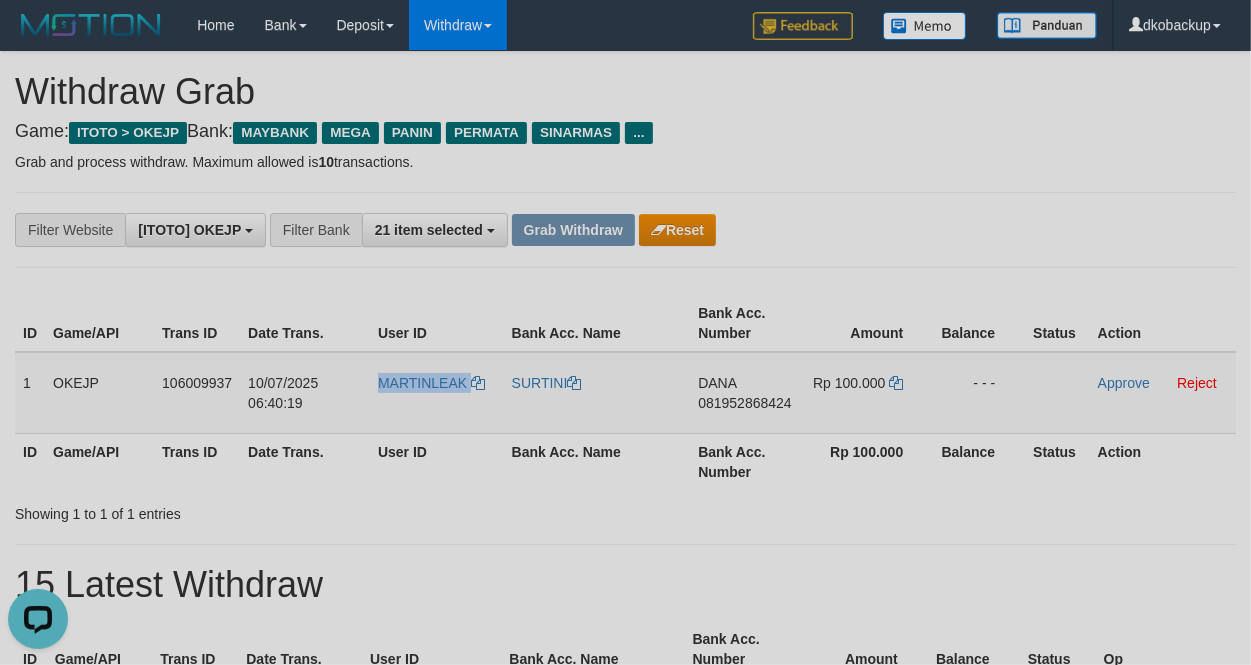 copy on "MARTINLEAK" 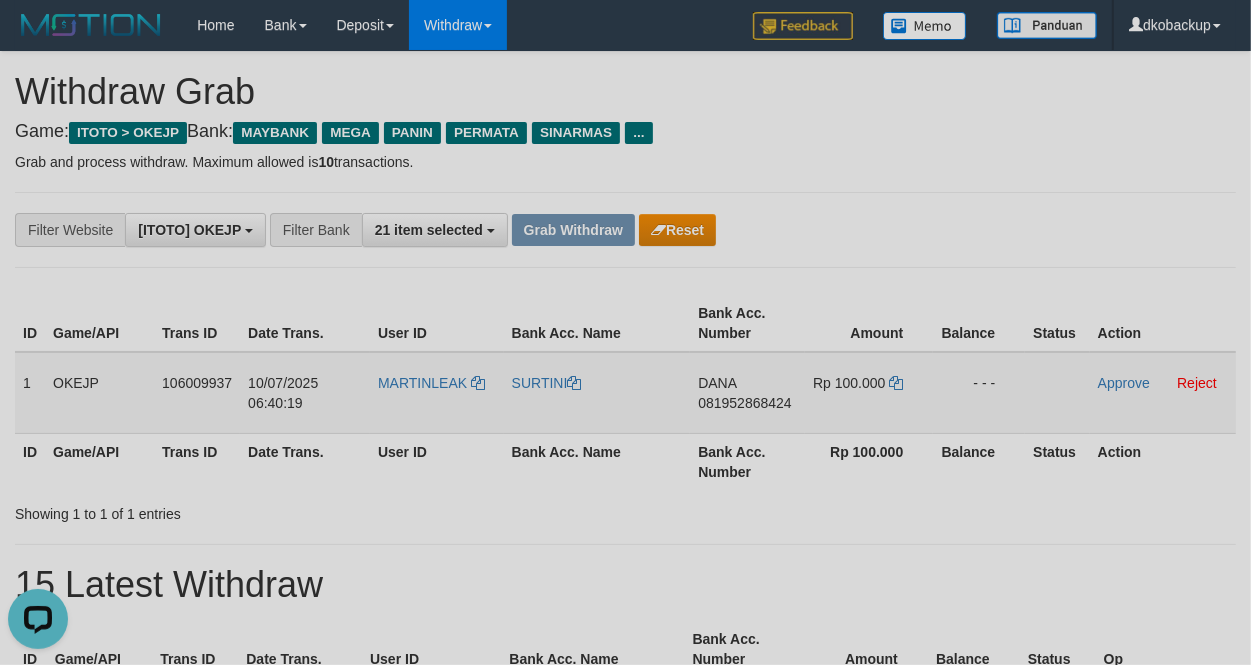 click on "DANA
081952868424" at bounding box center [747, 393] 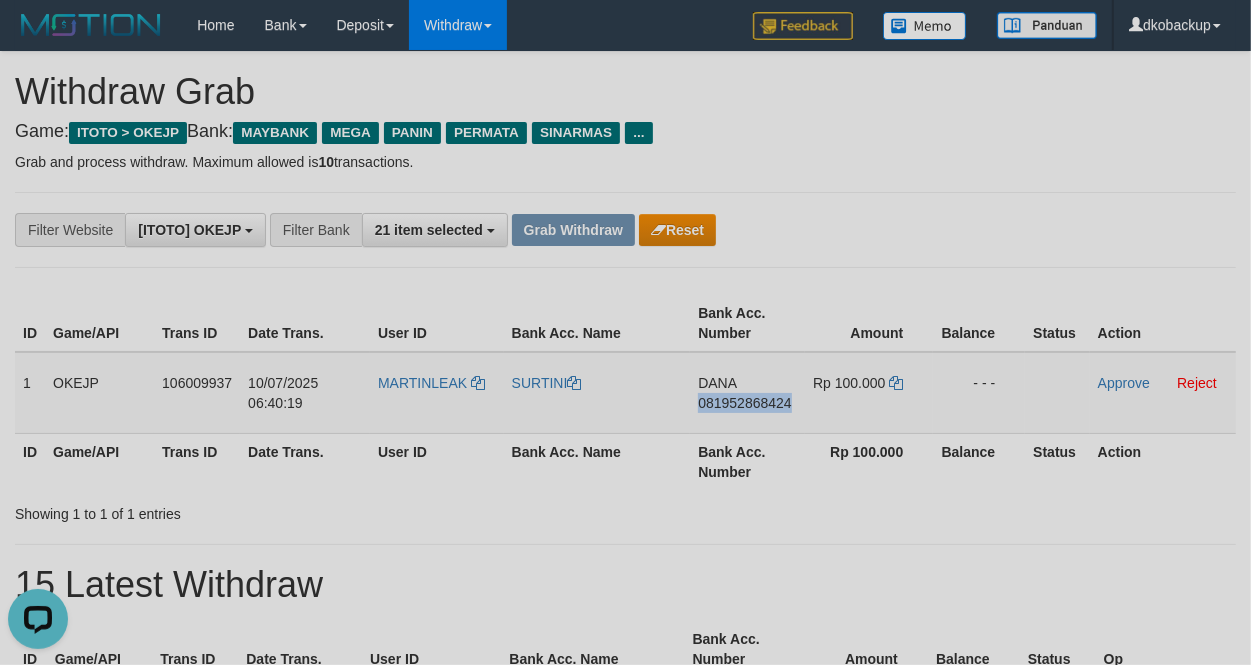 drag, startPoint x: 736, startPoint y: 416, endPoint x: 1265, endPoint y: 351, distance: 532.9784 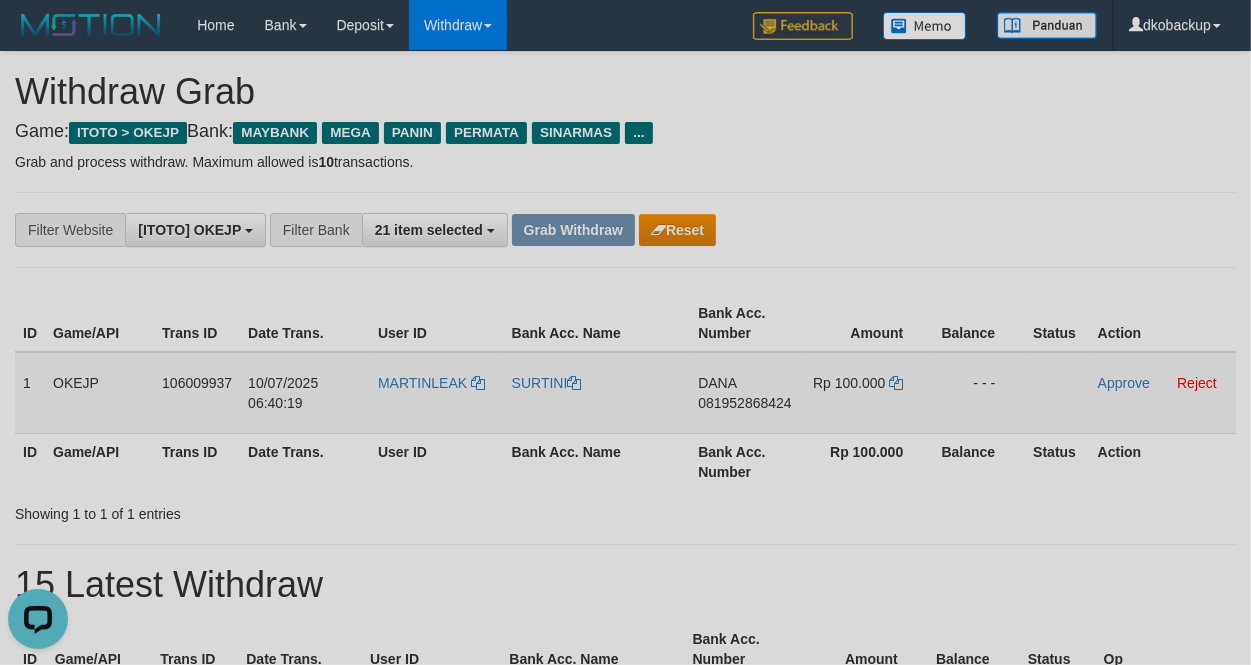 click on "MARTINLEAK" at bounding box center (437, 393) 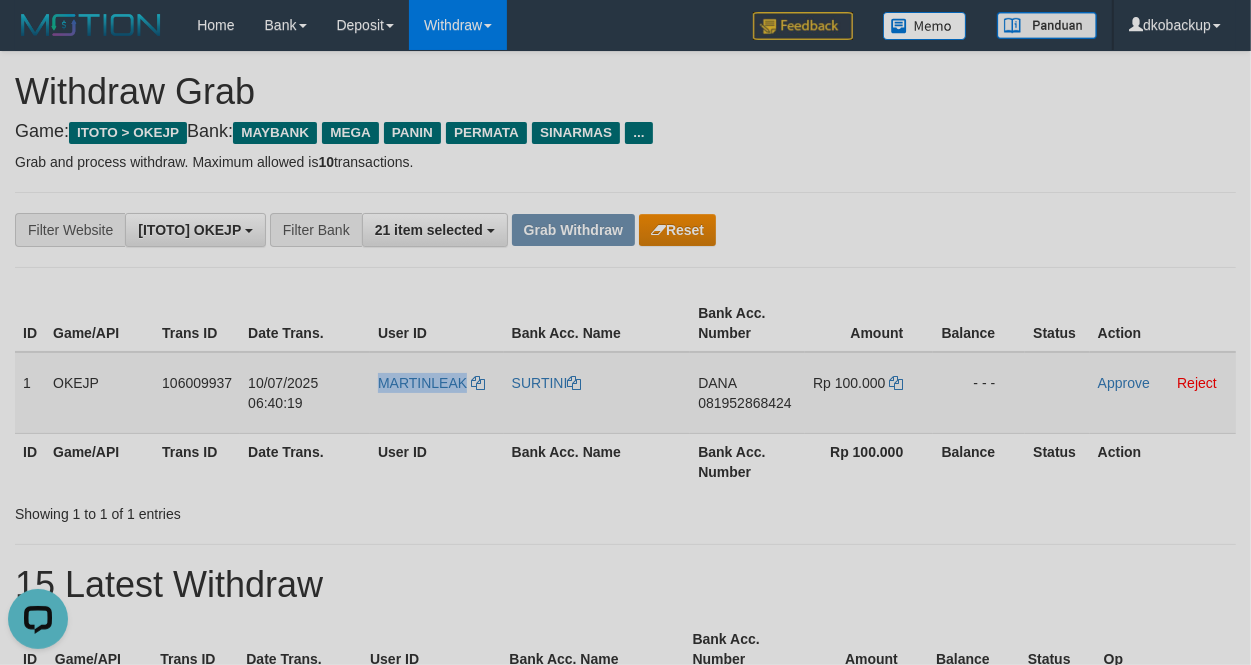 click on "MARTINLEAK" at bounding box center (437, 393) 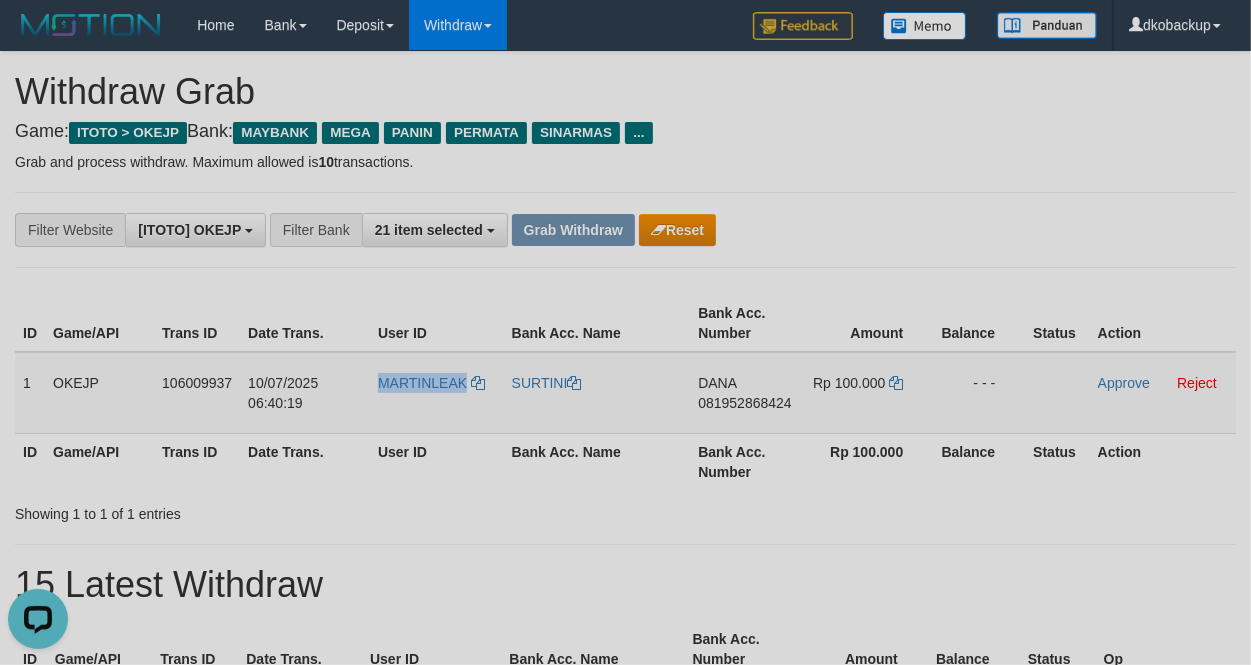 copy on "MARTINLEAK" 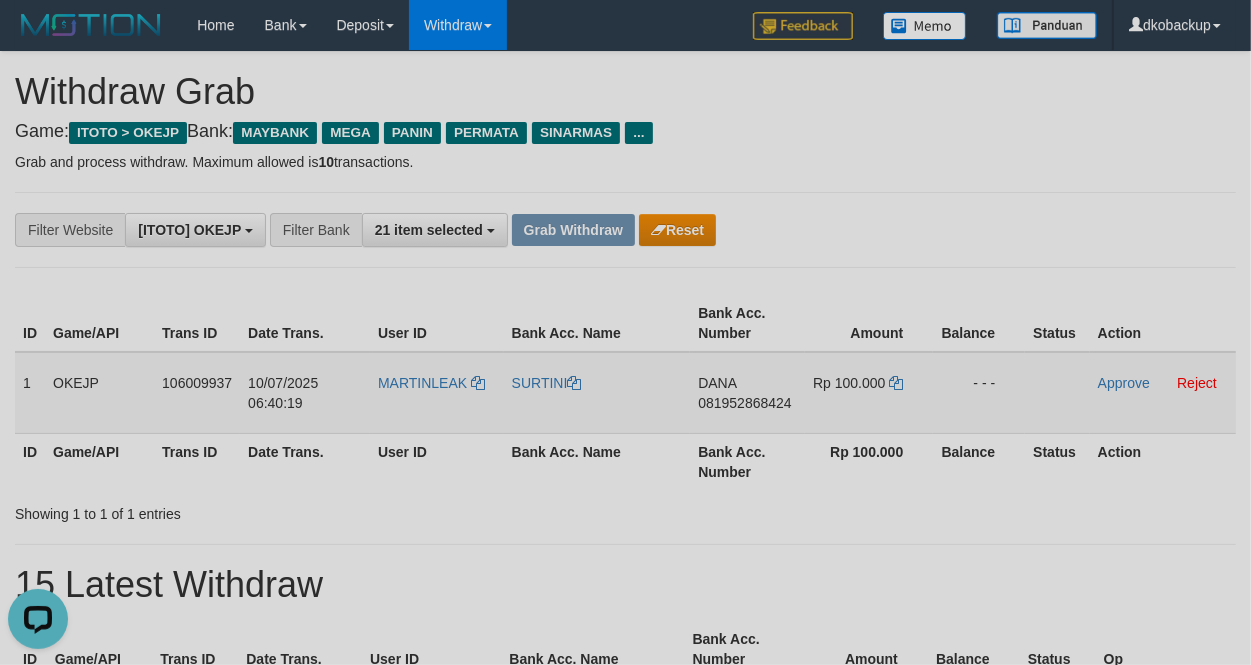 click on "SURTINI" at bounding box center [597, 393] 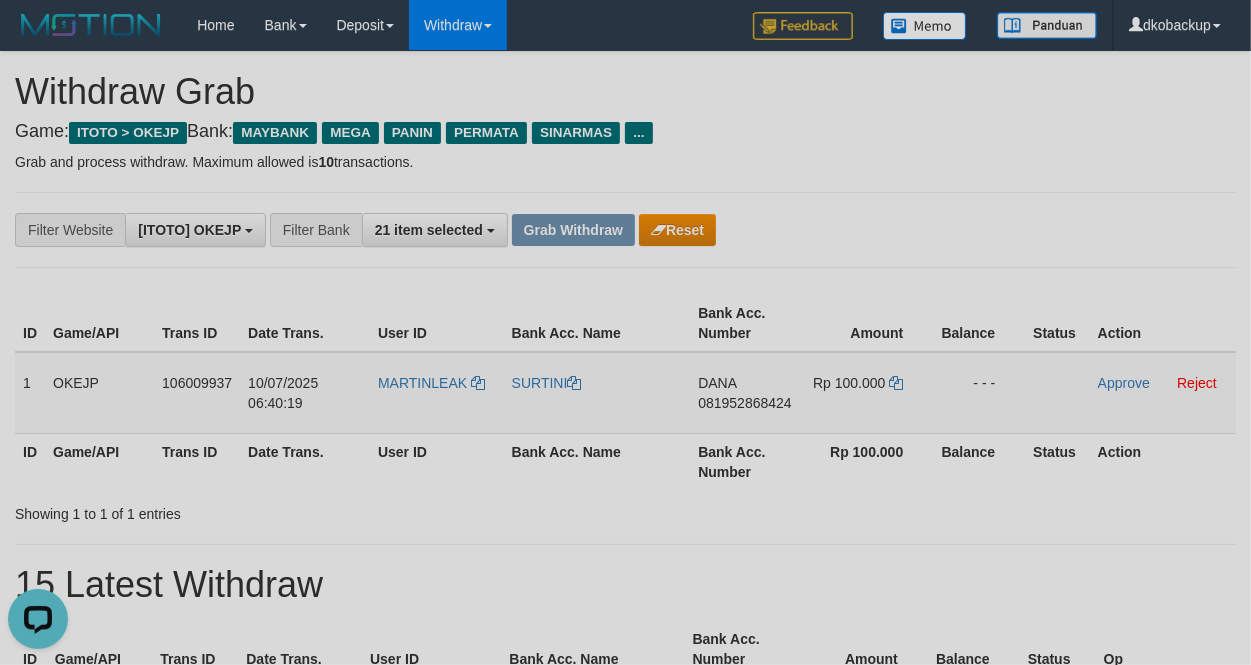 copy on "SURTINI" 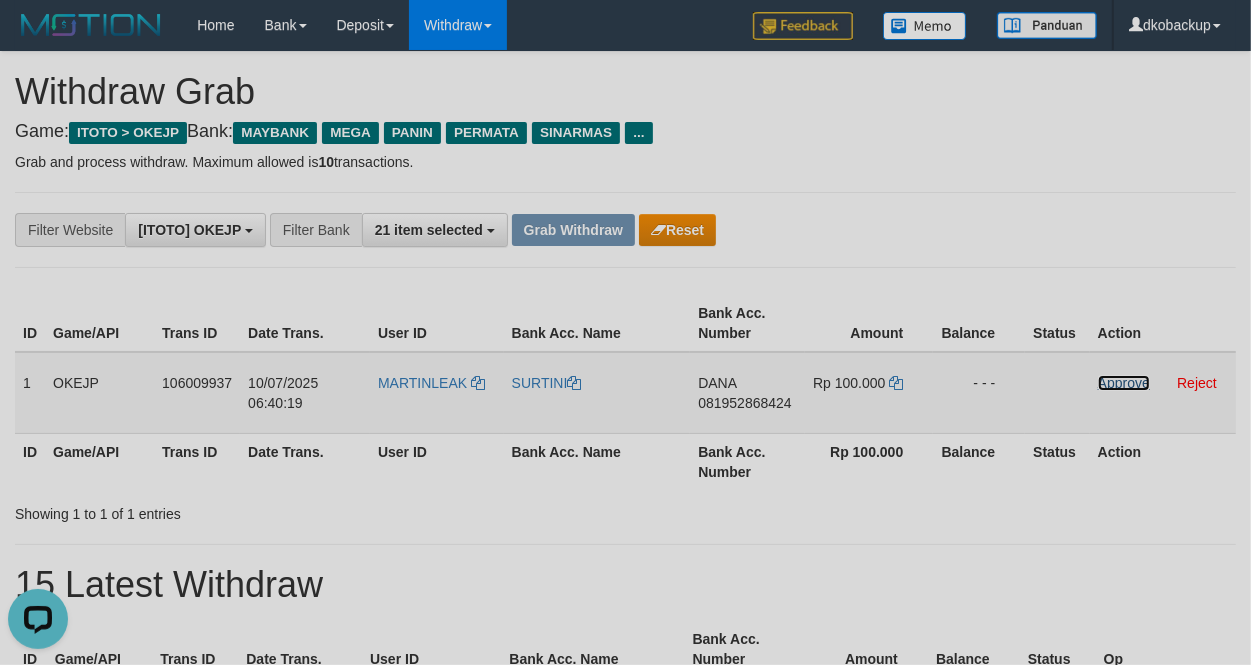 click on "Approve" at bounding box center (1124, 383) 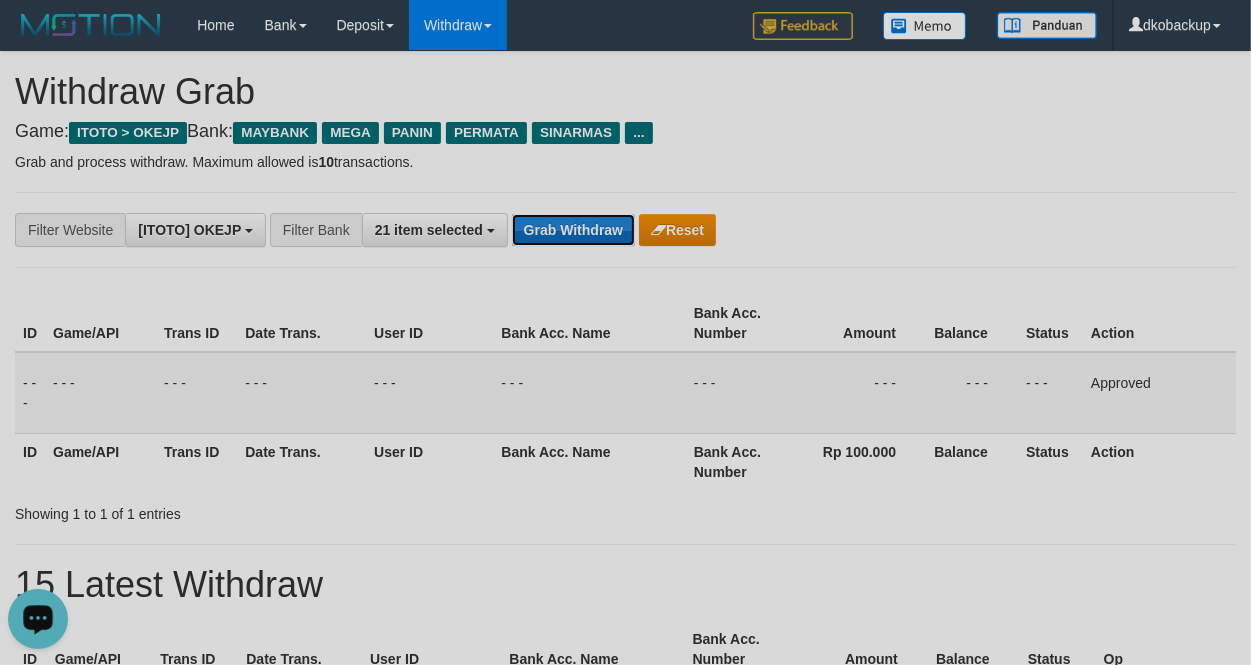 click on "Grab Withdraw" at bounding box center [573, 230] 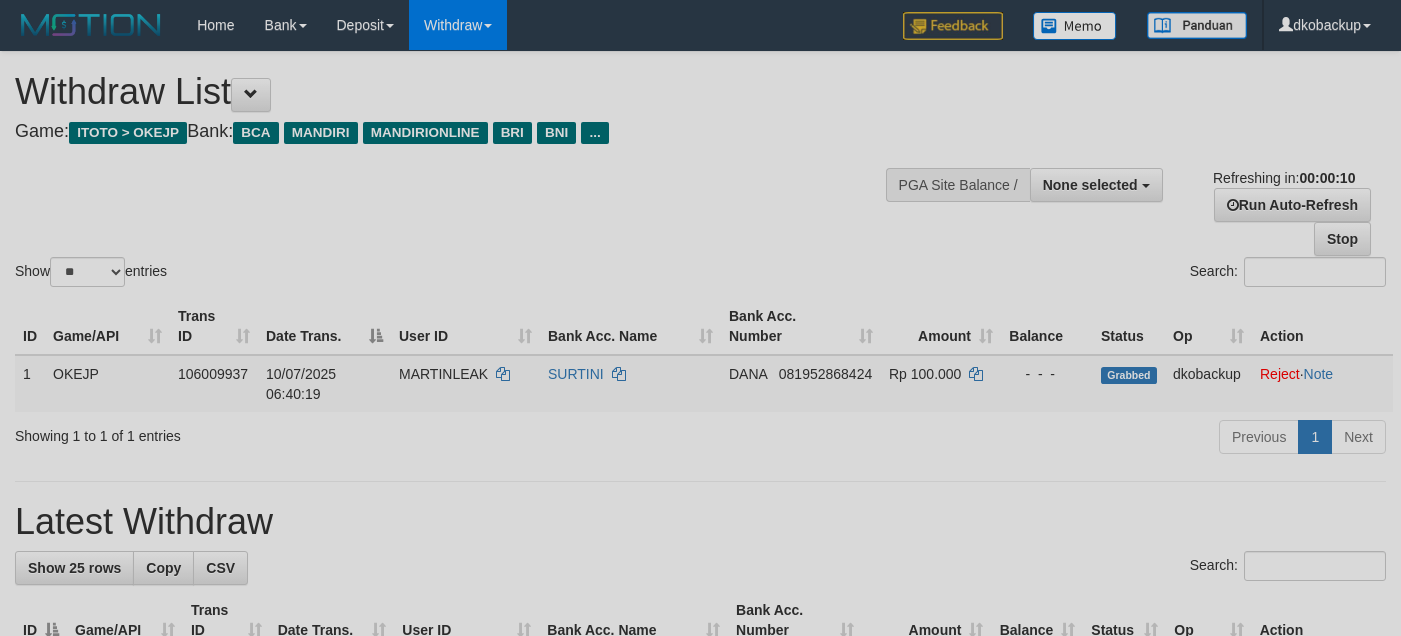 scroll, scrollTop: 0, scrollLeft: 0, axis: both 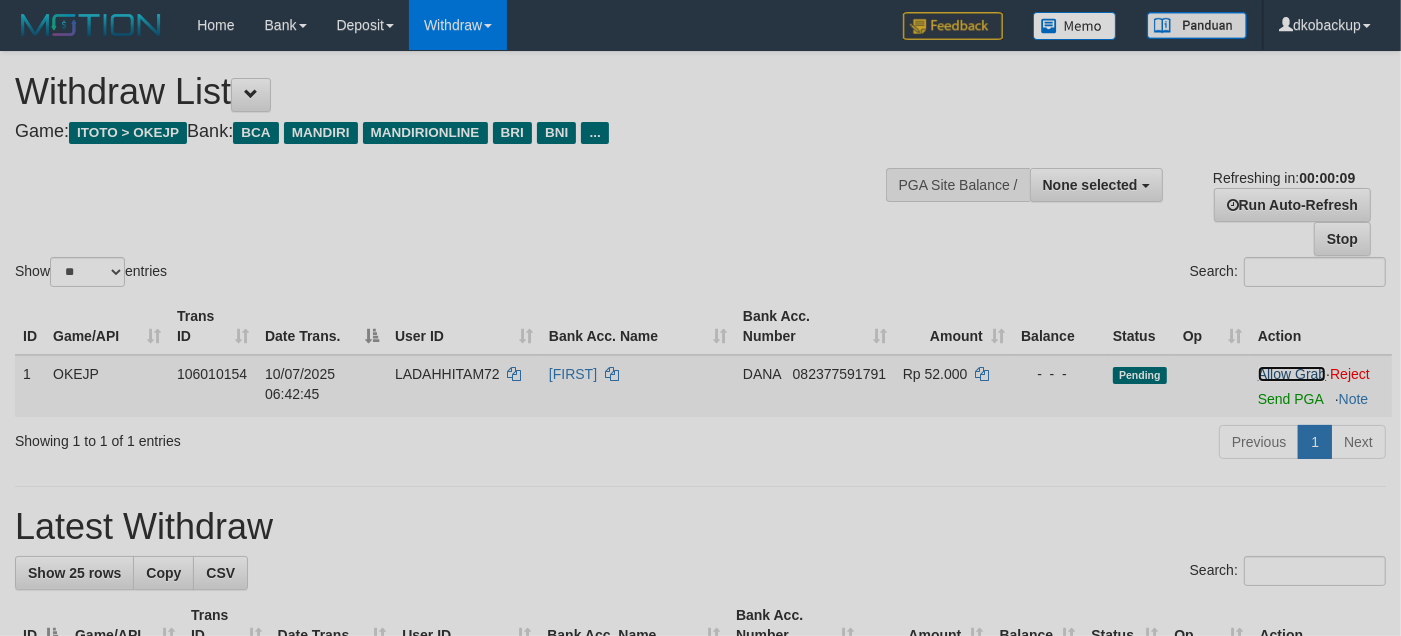click on "Allow Grab" at bounding box center [1292, 374] 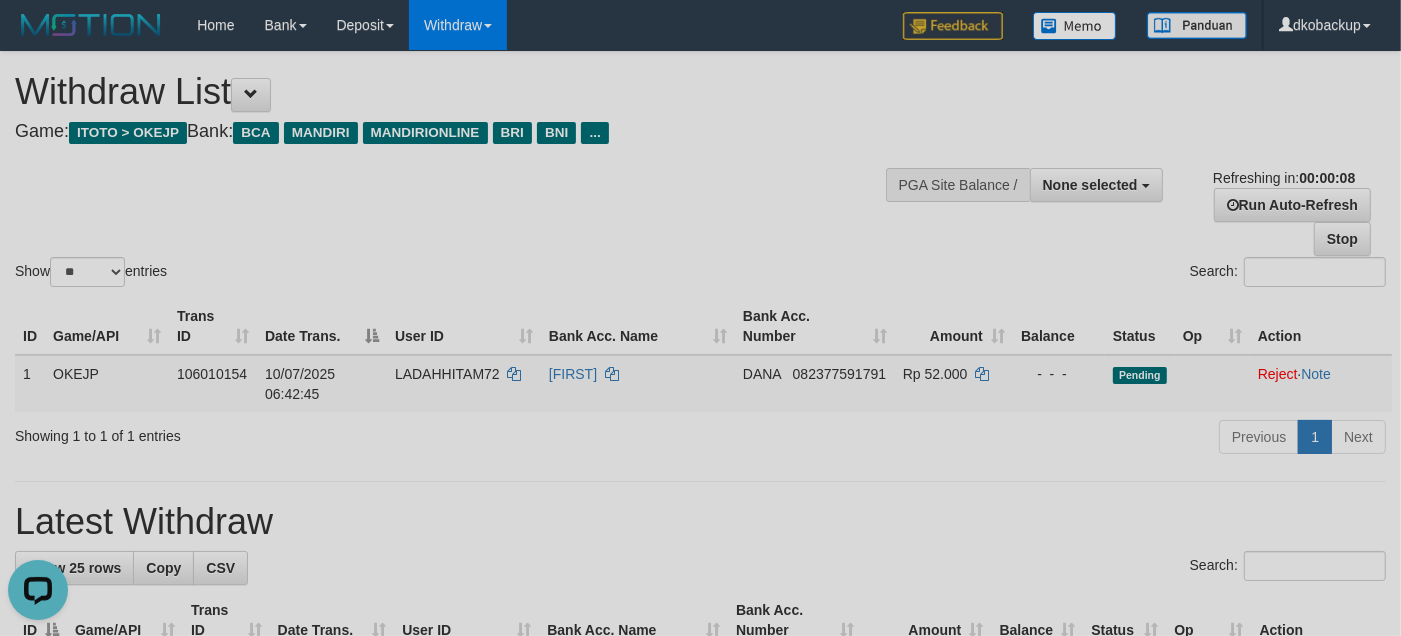 scroll, scrollTop: 0, scrollLeft: 0, axis: both 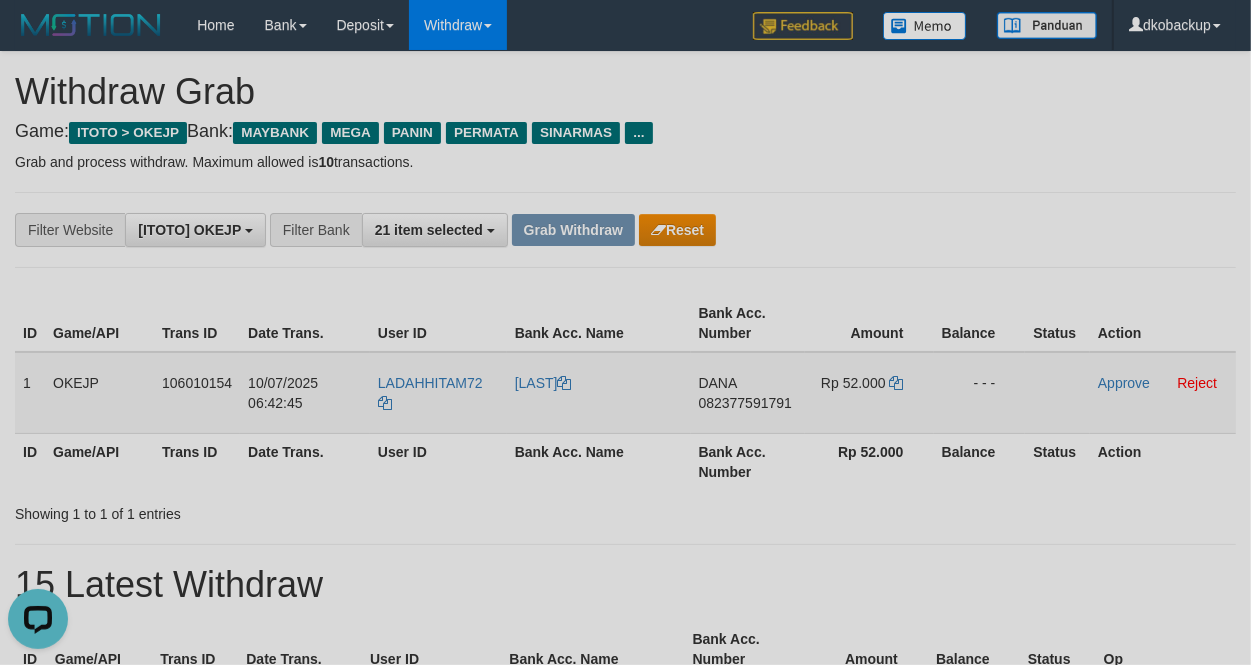 click on "LADAHHITAM72" at bounding box center [438, 393] 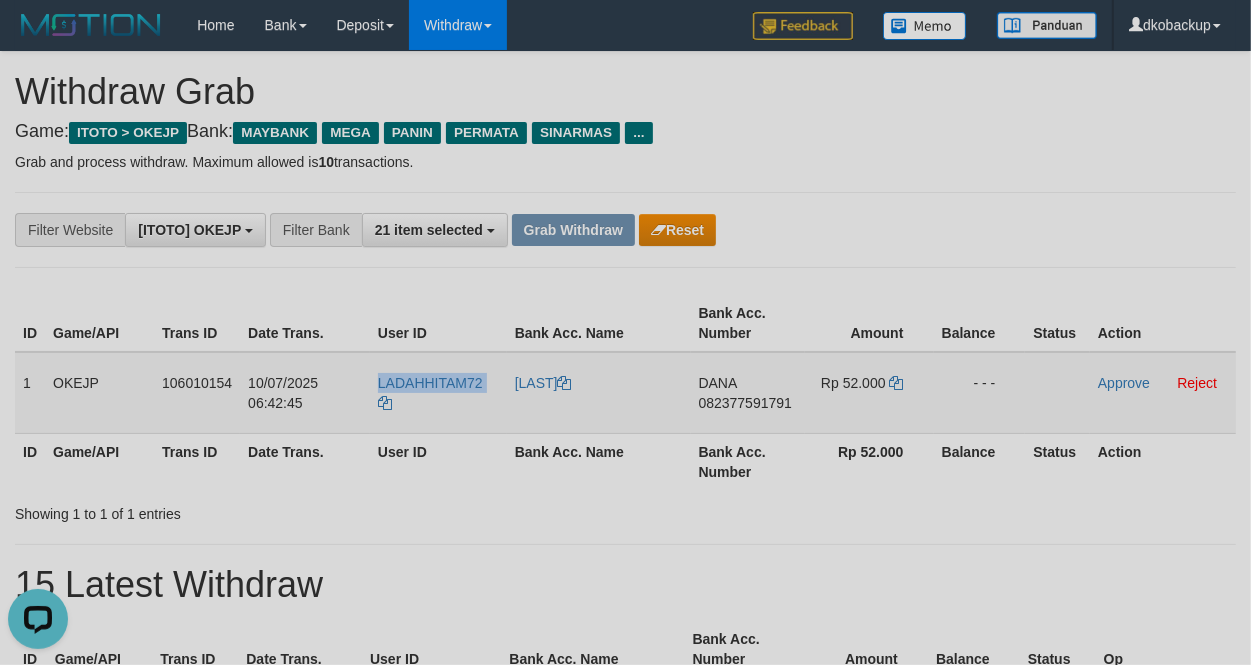 click on "LADAHHITAM72" at bounding box center (438, 393) 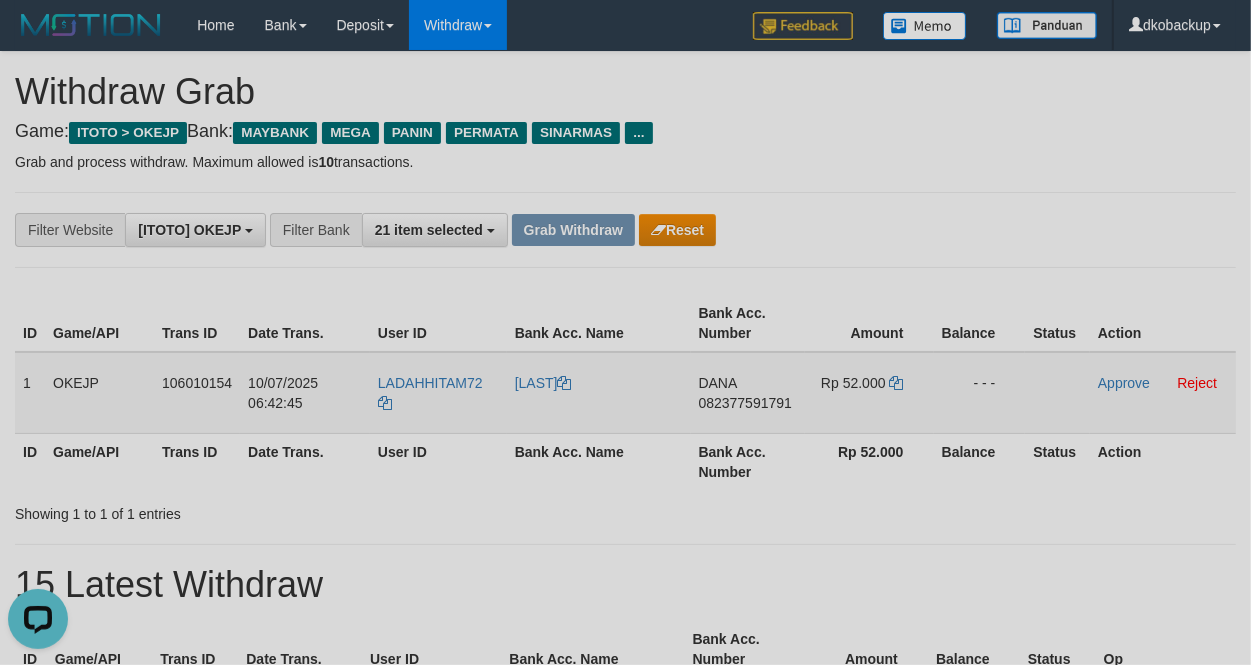 click on "DANA
082377591791" at bounding box center (748, 393) 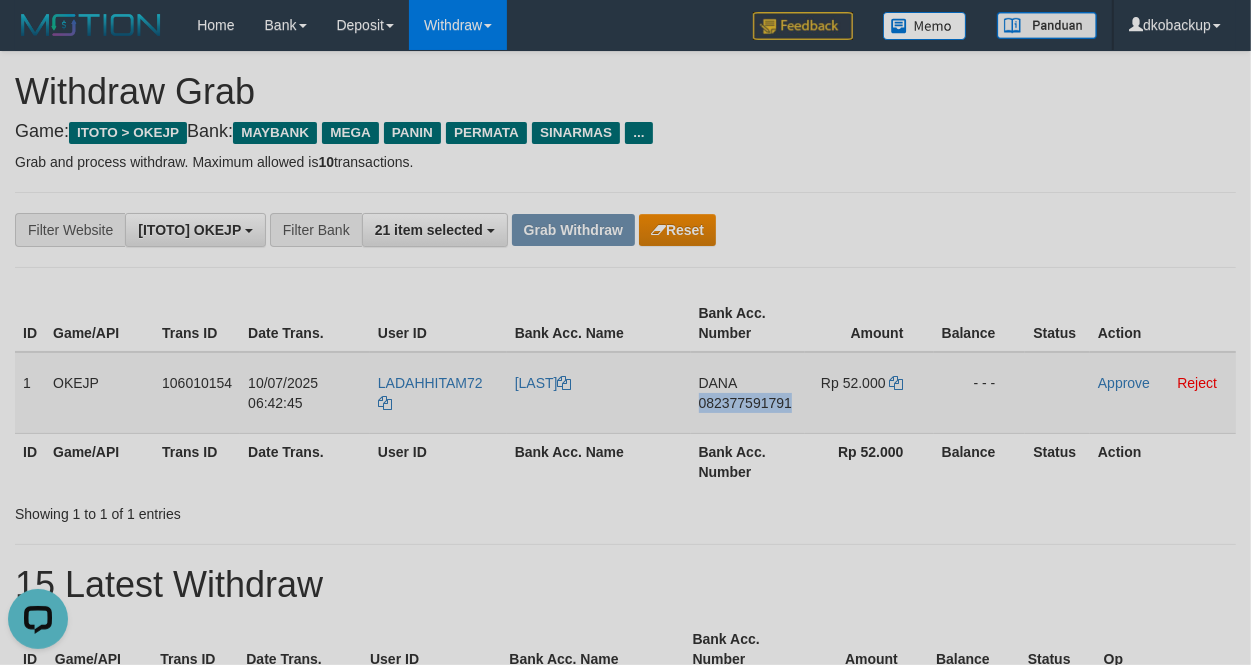 click on "DANA
082377591791" at bounding box center (748, 393) 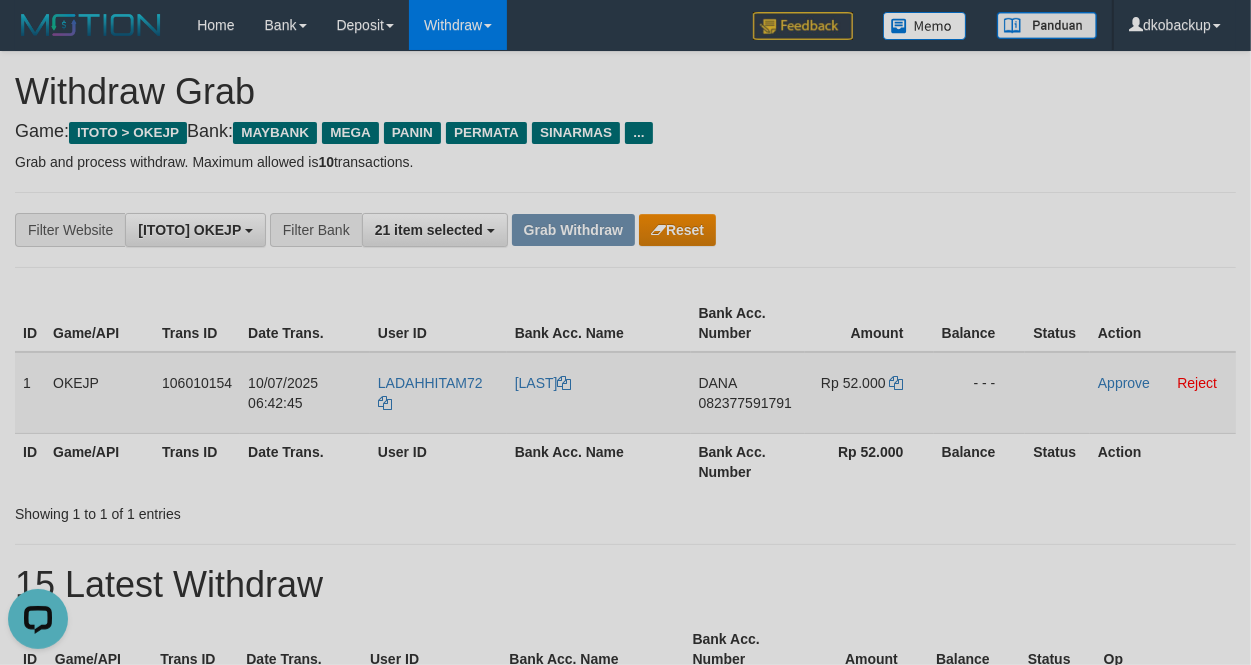 click on "LADAHHITAM72" at bounding box center (438, 393) 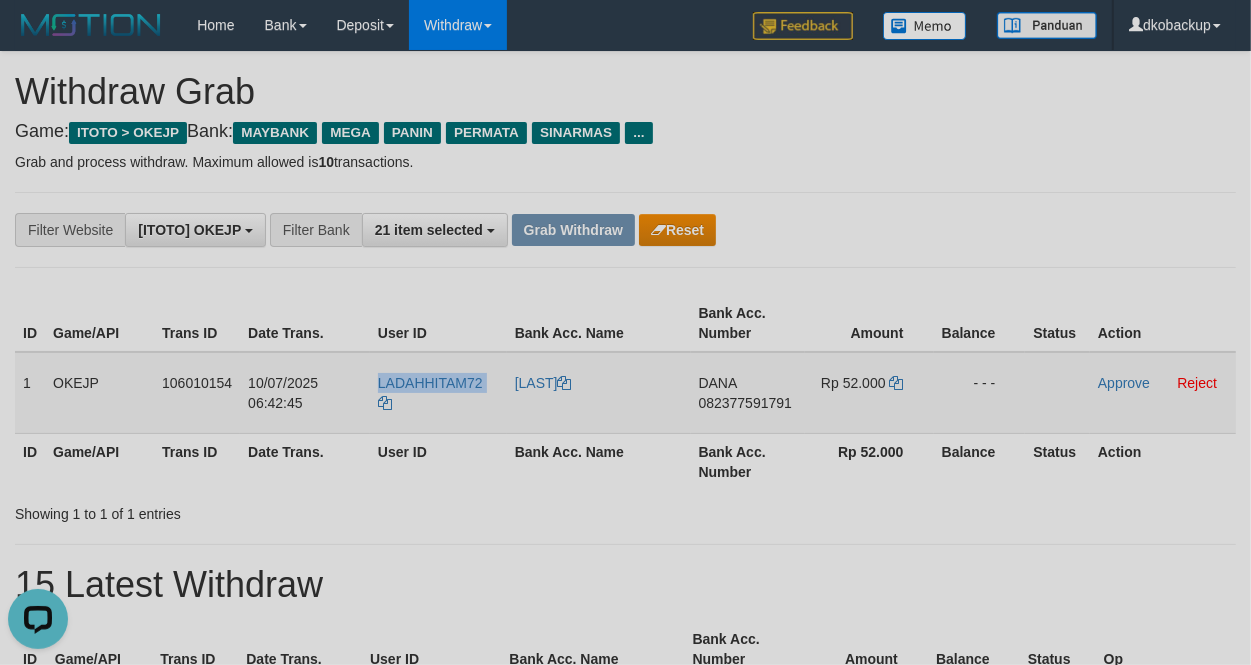 click on "LADAHHITAM72" at bounding box center [438, 393] 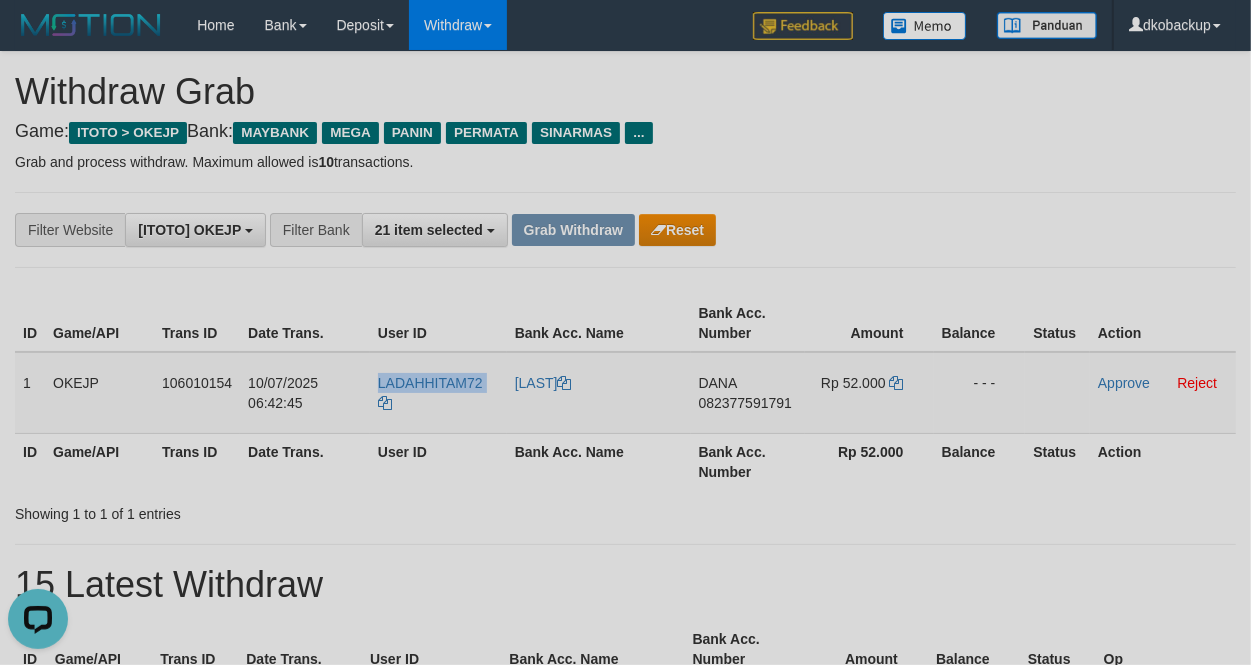 copy on "LADAHHITAM72" 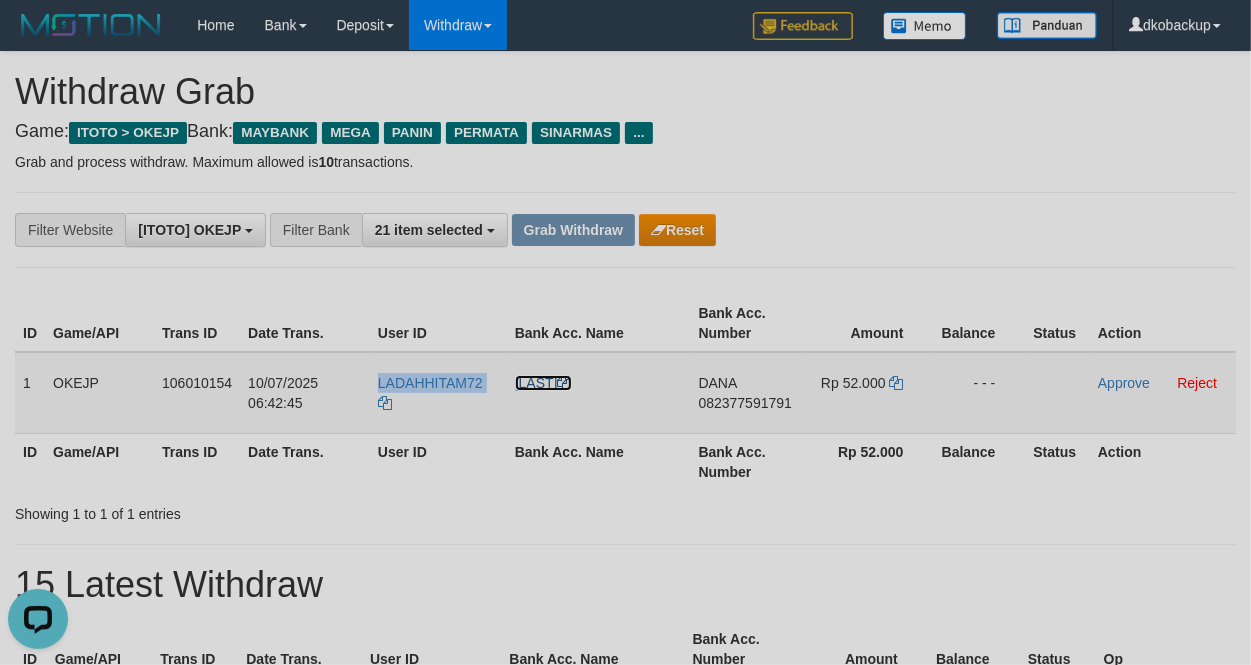 click on "[FIRST] [LAST]" at bounding box center (543, 383) 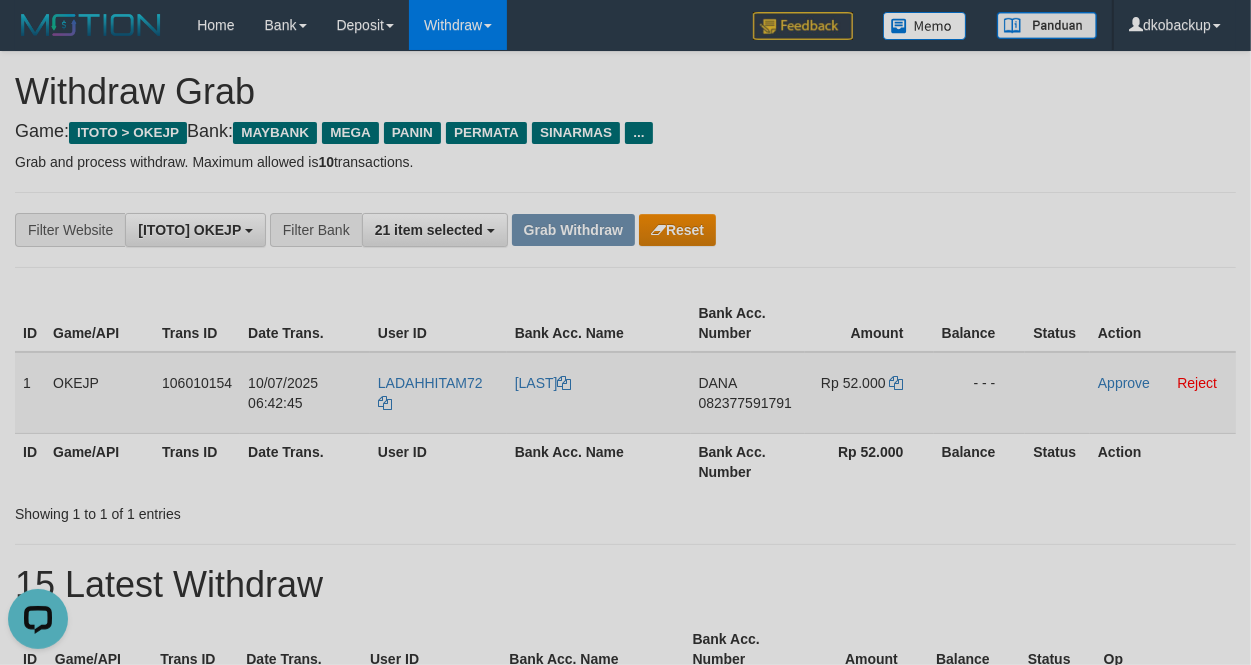 click on "[FIRST] [LAST]" at bounding box center (599, 393) 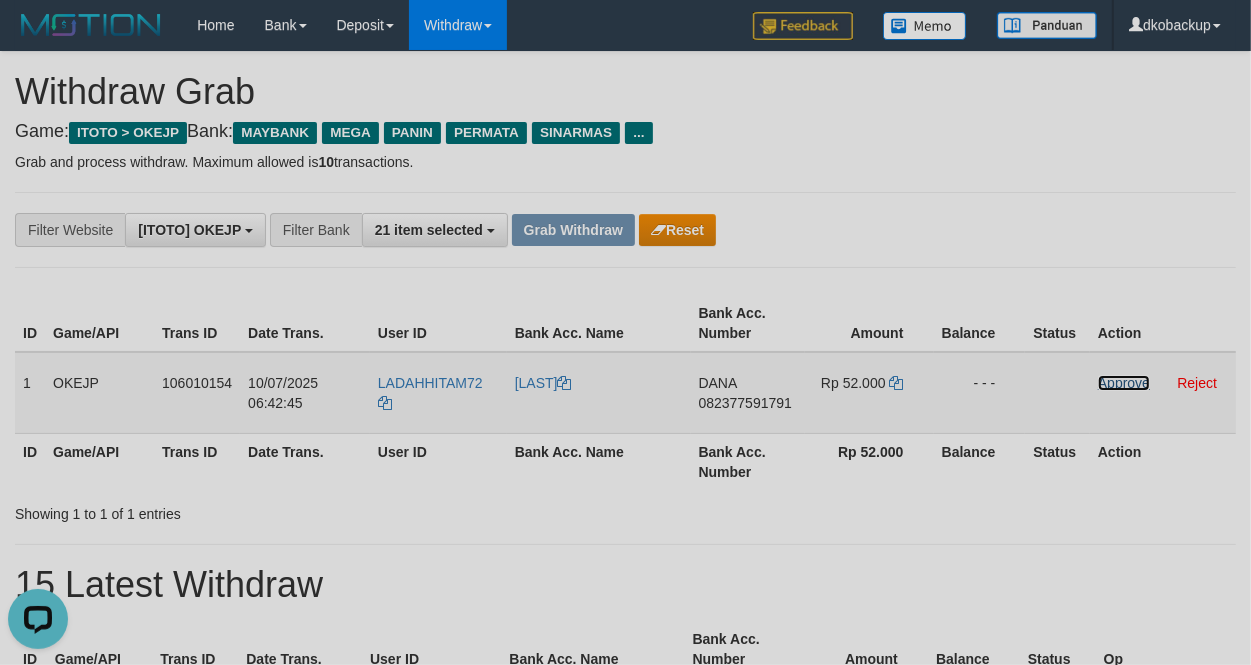 click on "Approve" at bounding box center (1124, 383) 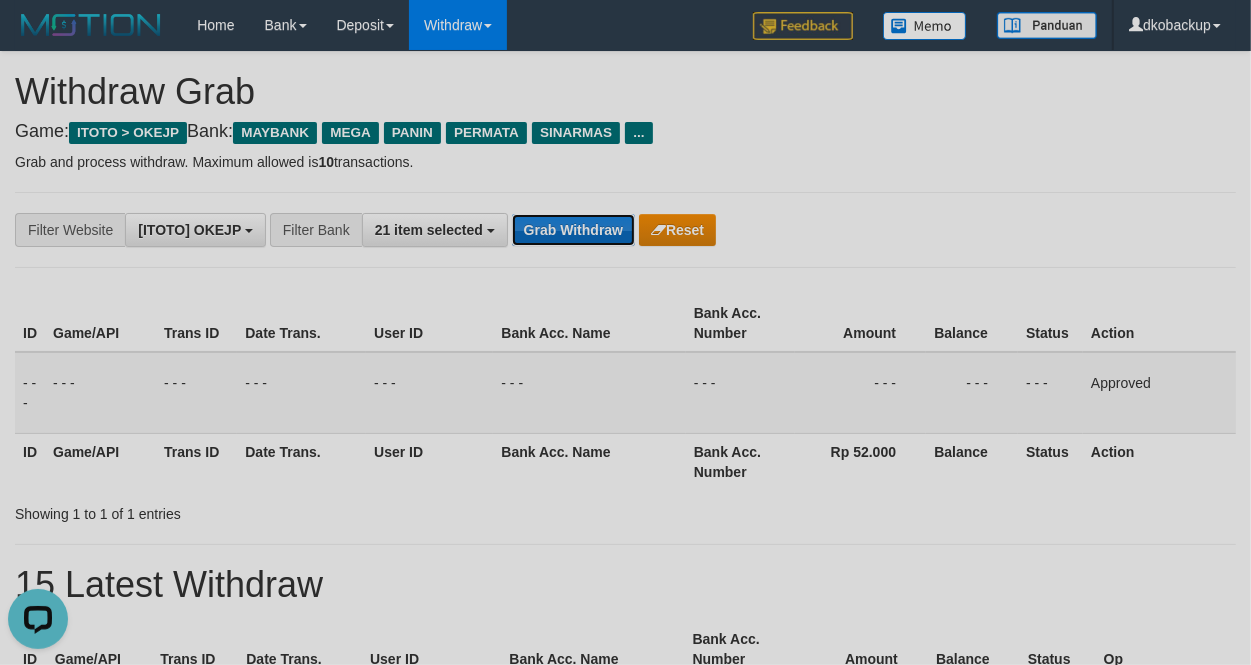click on "Grab Withdraw" at bounding box center (573, 230) 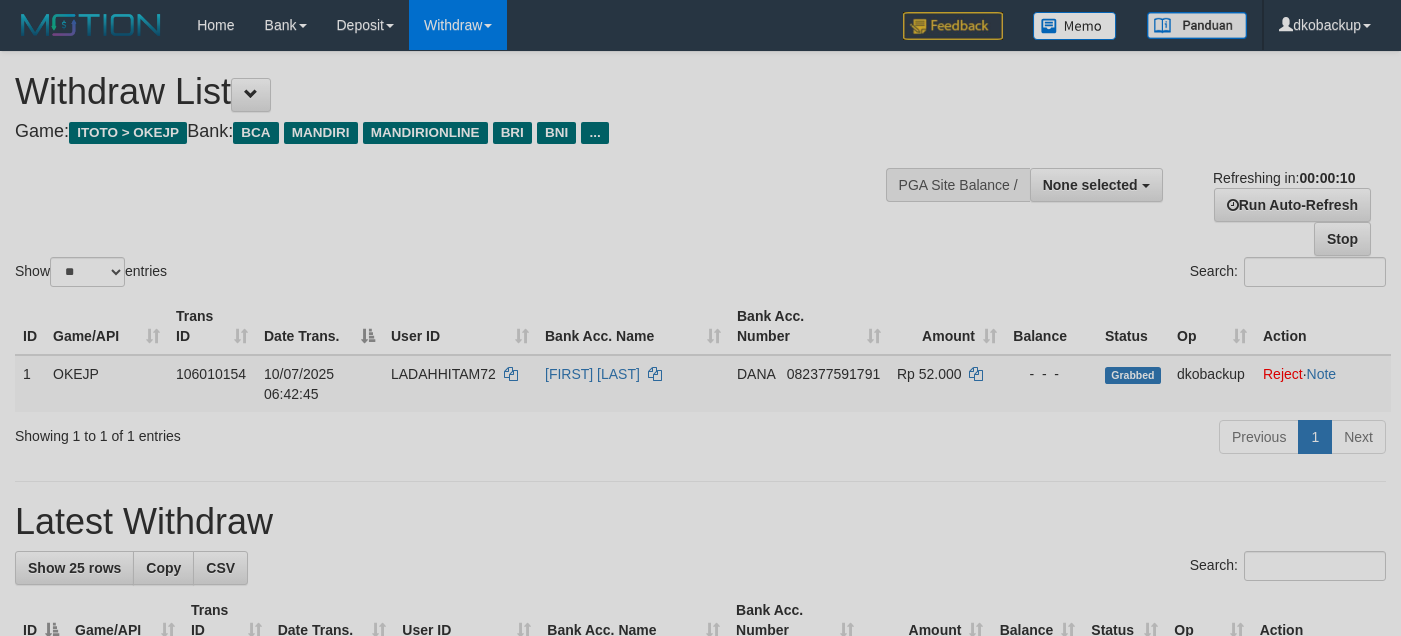 scroll, scrollTop: 0, scrollLeft: 0, axis: both 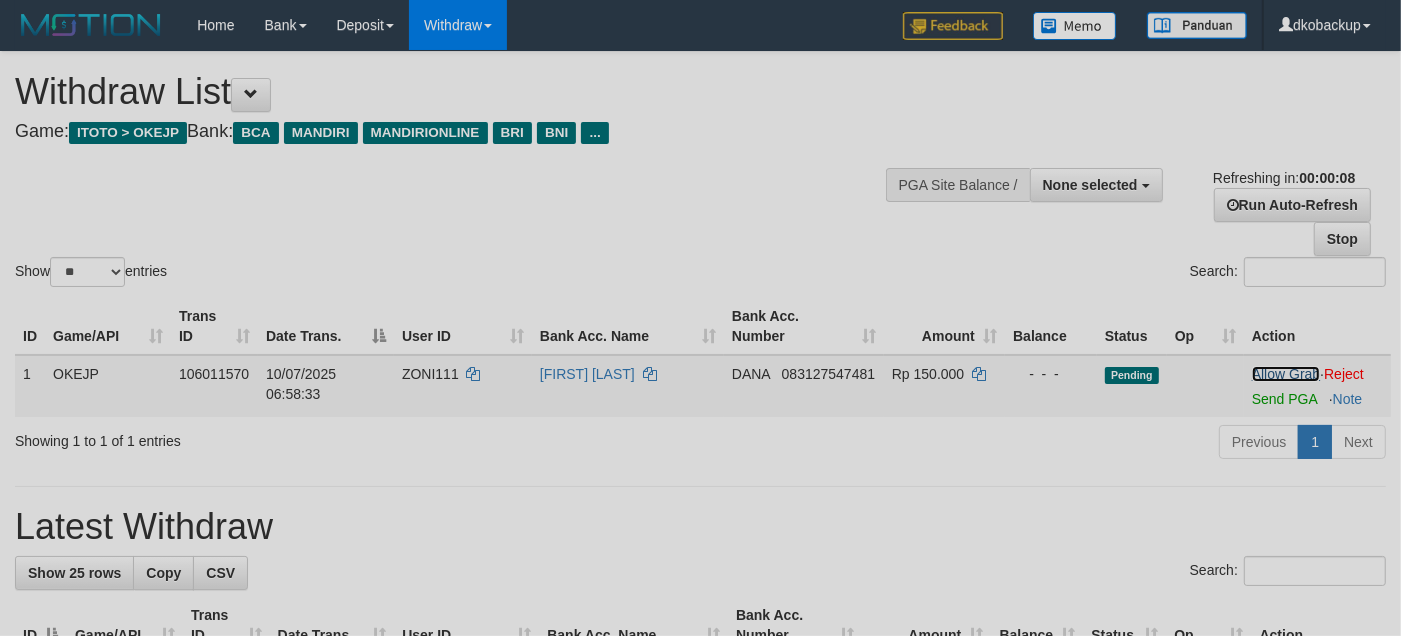 click on "Allow Grab" at bounding box center (1286, 374) 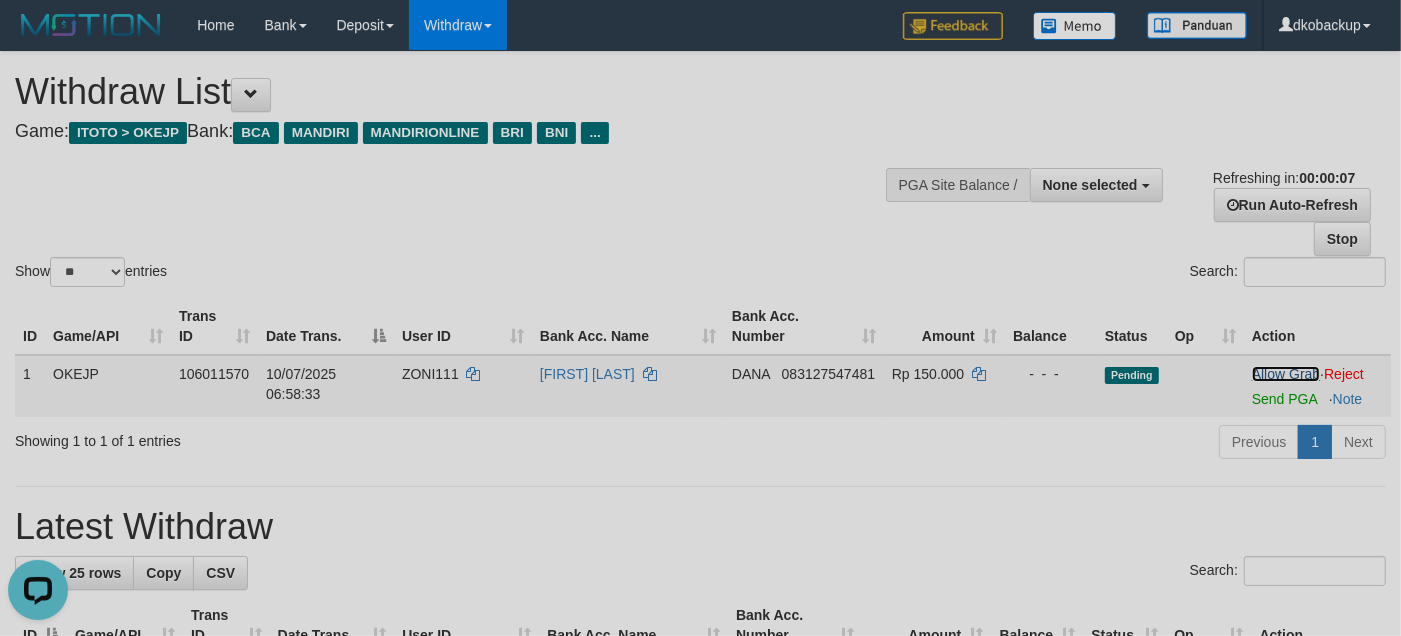 scroll, scrollTop: 0, scrollLeft: 0, axis: both 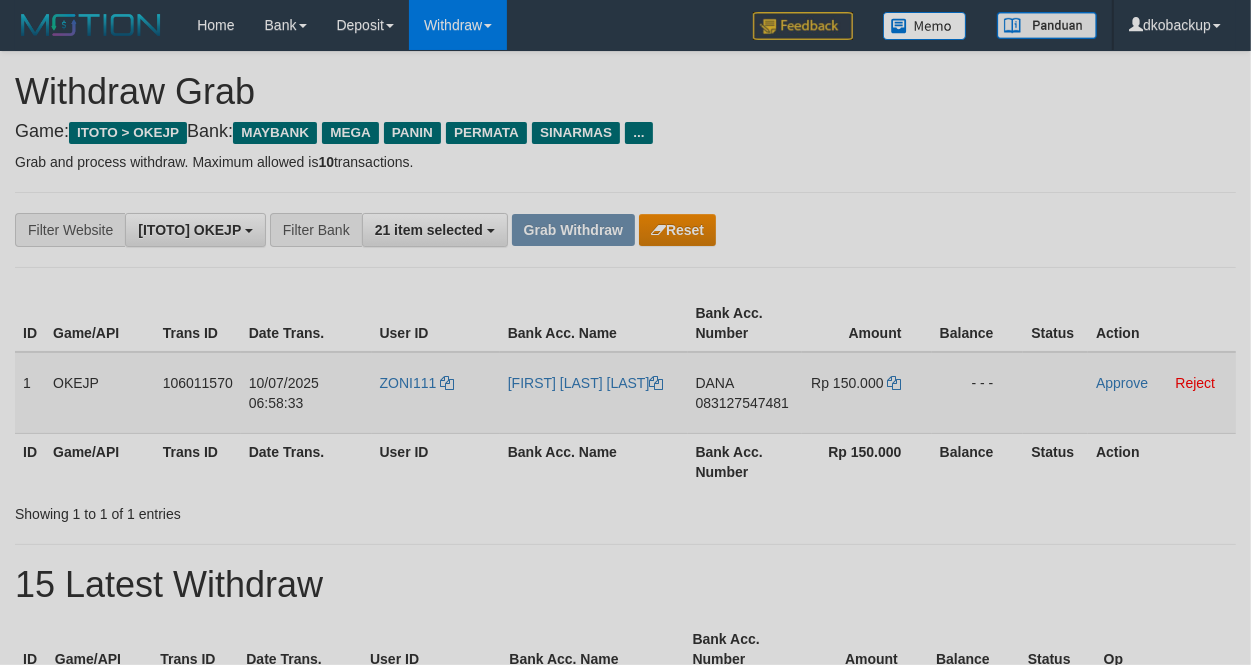 click on "ZONI111" at bounding box center (436, 393) 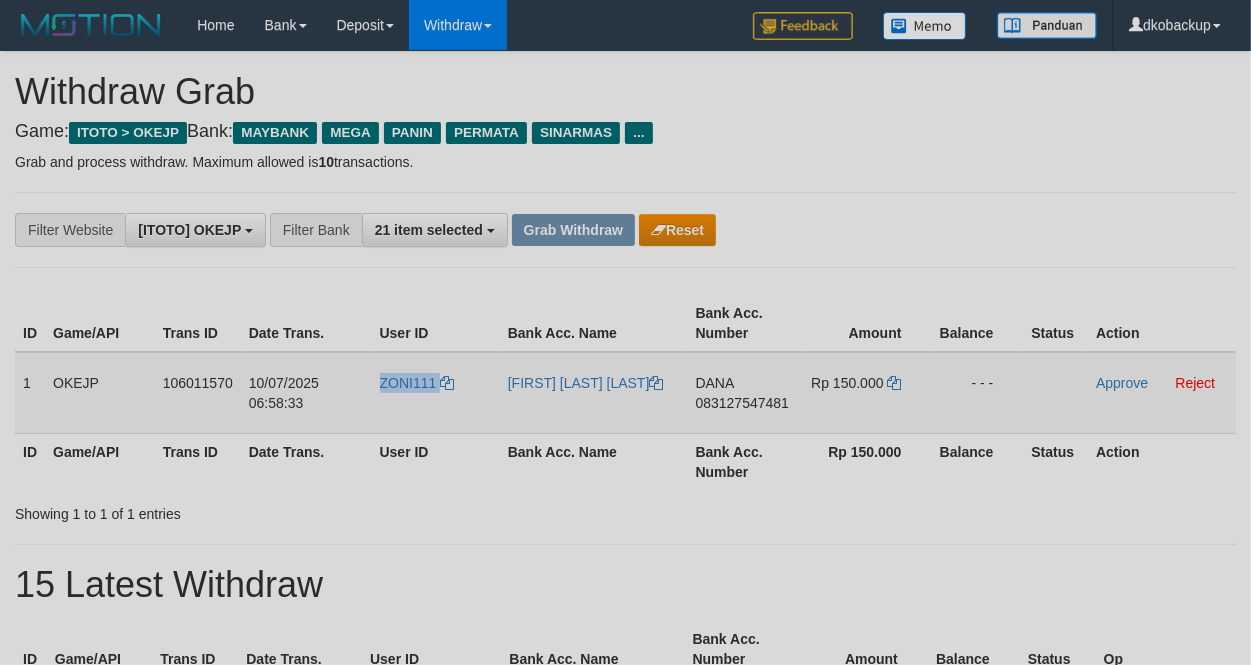 click on "ZONI111" at bounding box center [436, 393] 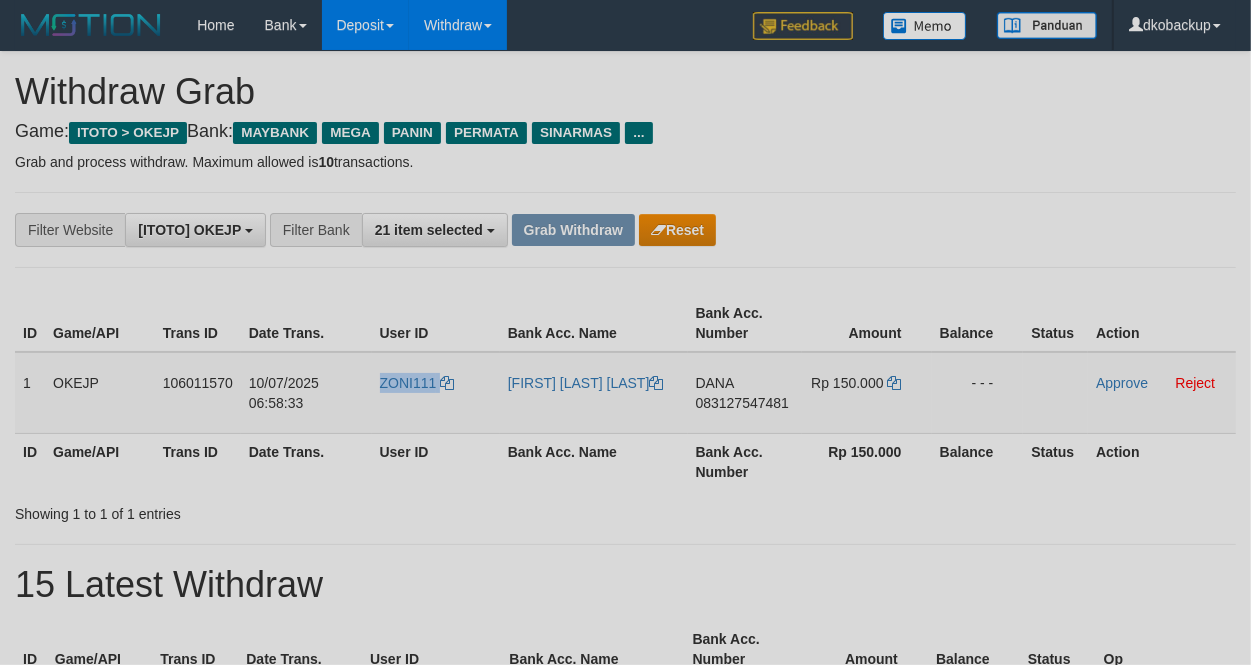 copy on "ZONI111" 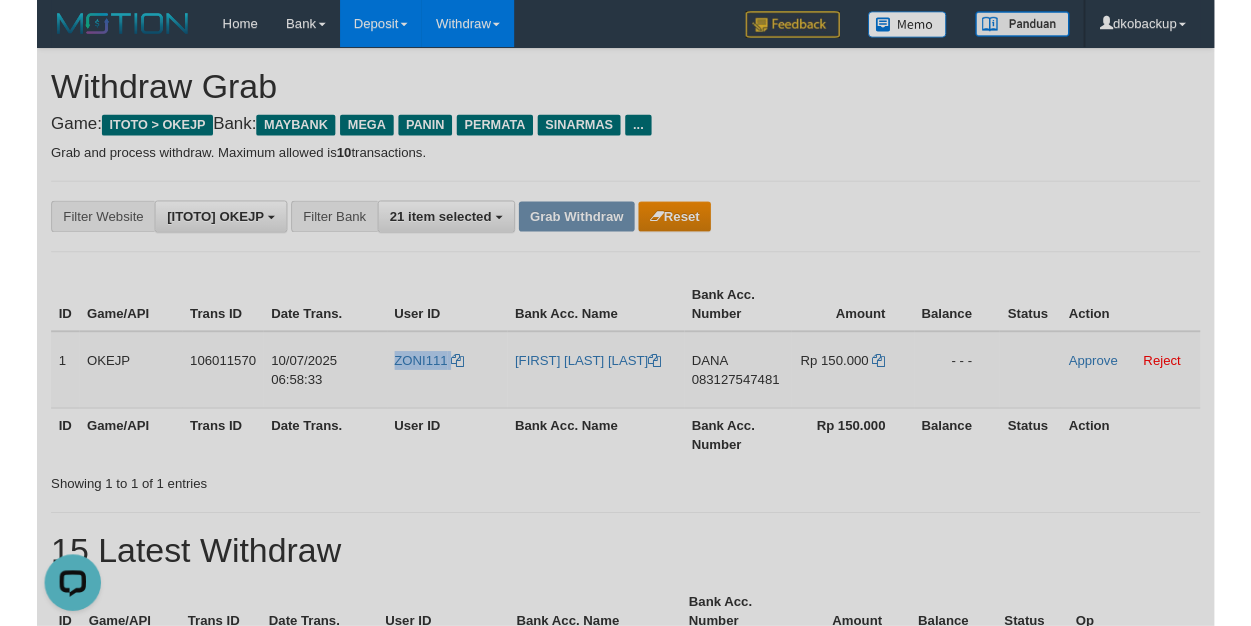 scroll, scrollTop: 0, scrollLeft: 0, axis: both 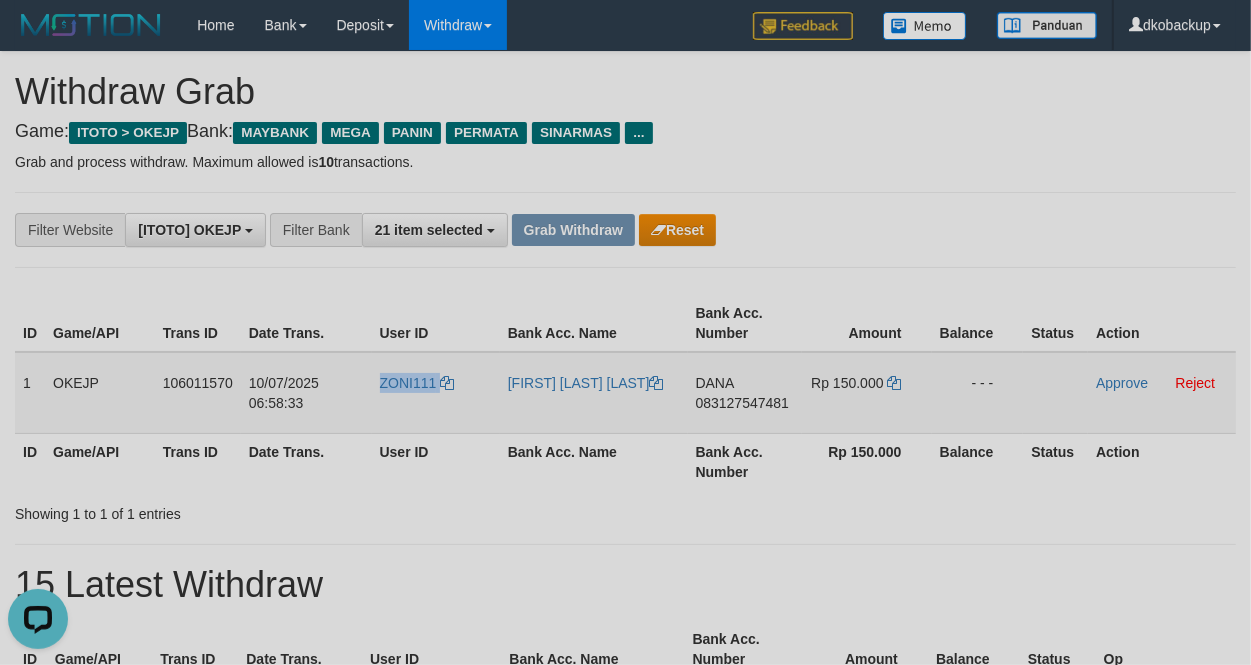 click on "ZONI111" at bounding box center (436, 393) 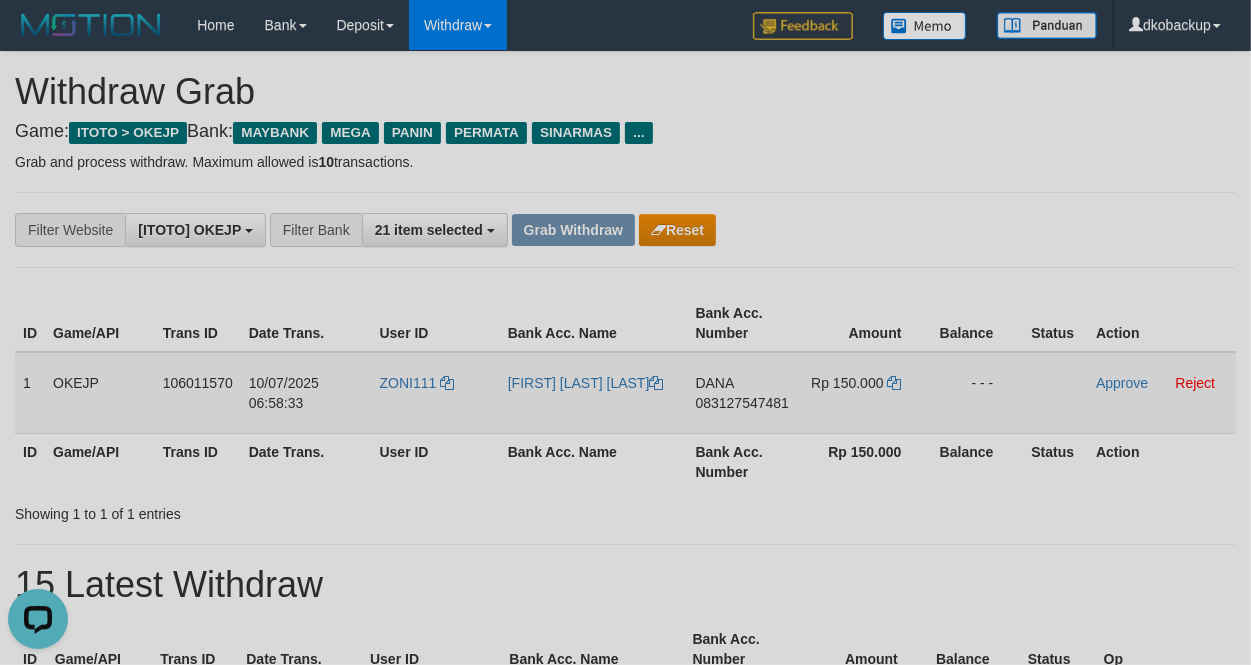 click on "[FIRST] [LAST]" at bounding box center (594, 393) 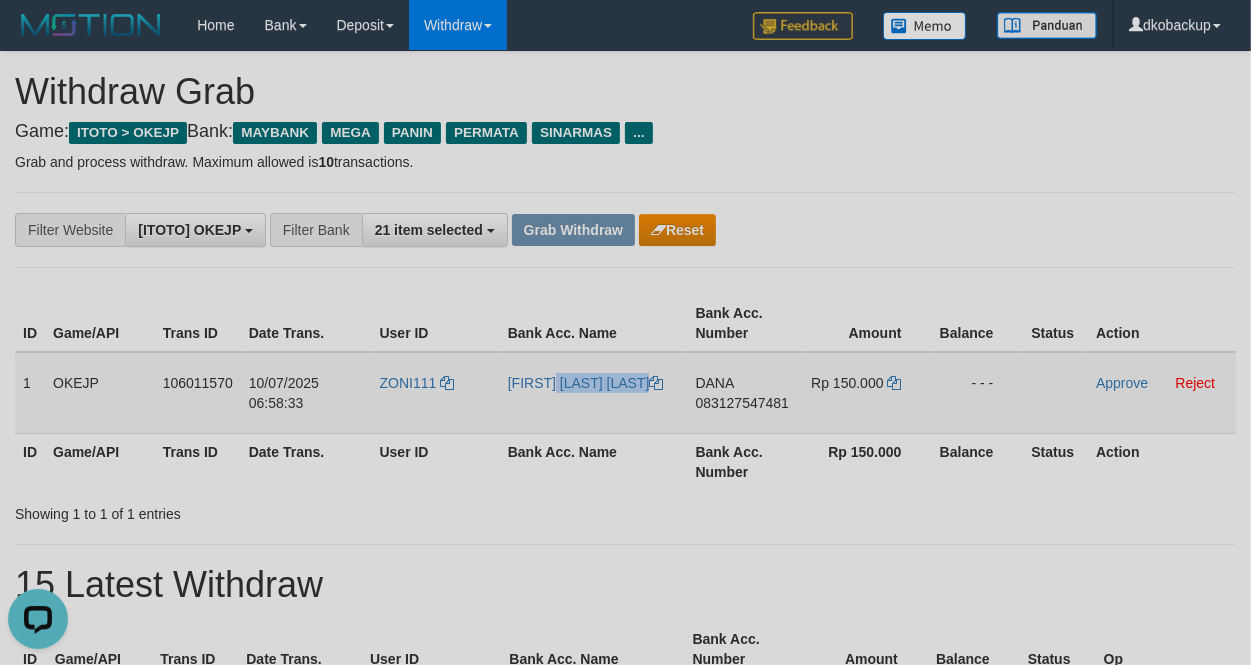 click on "[FIRST] [LAST]" at bounding box center [594, 393] 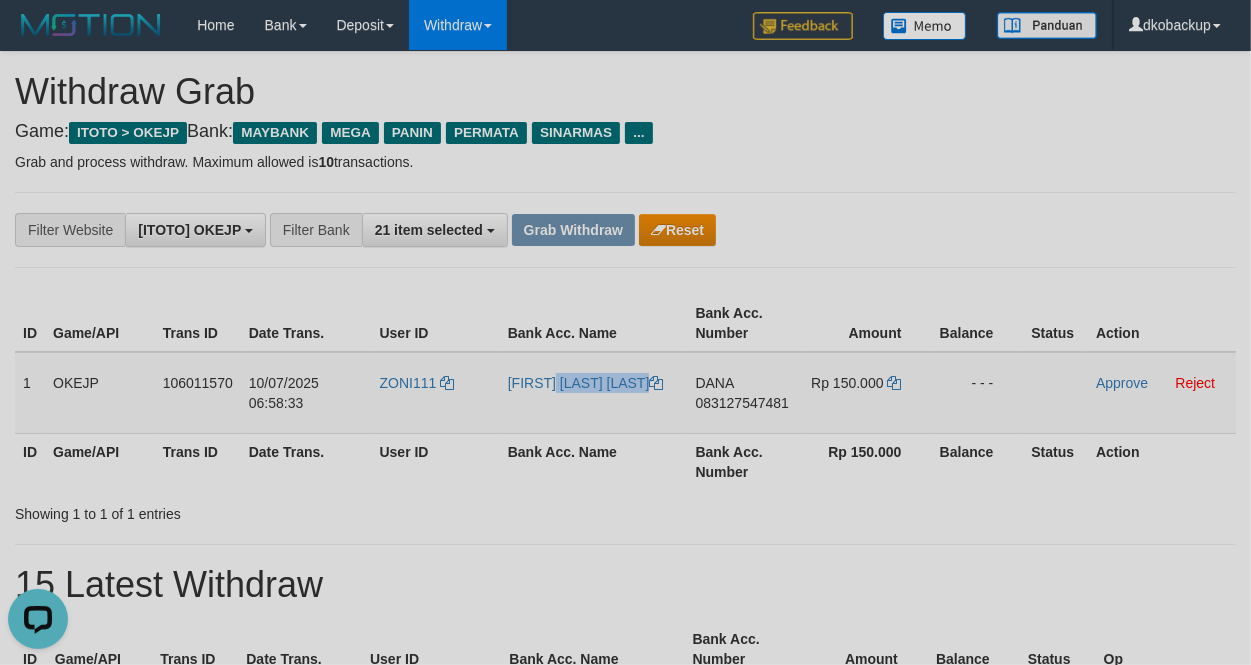 copy on "[FIRST] [LAST]" 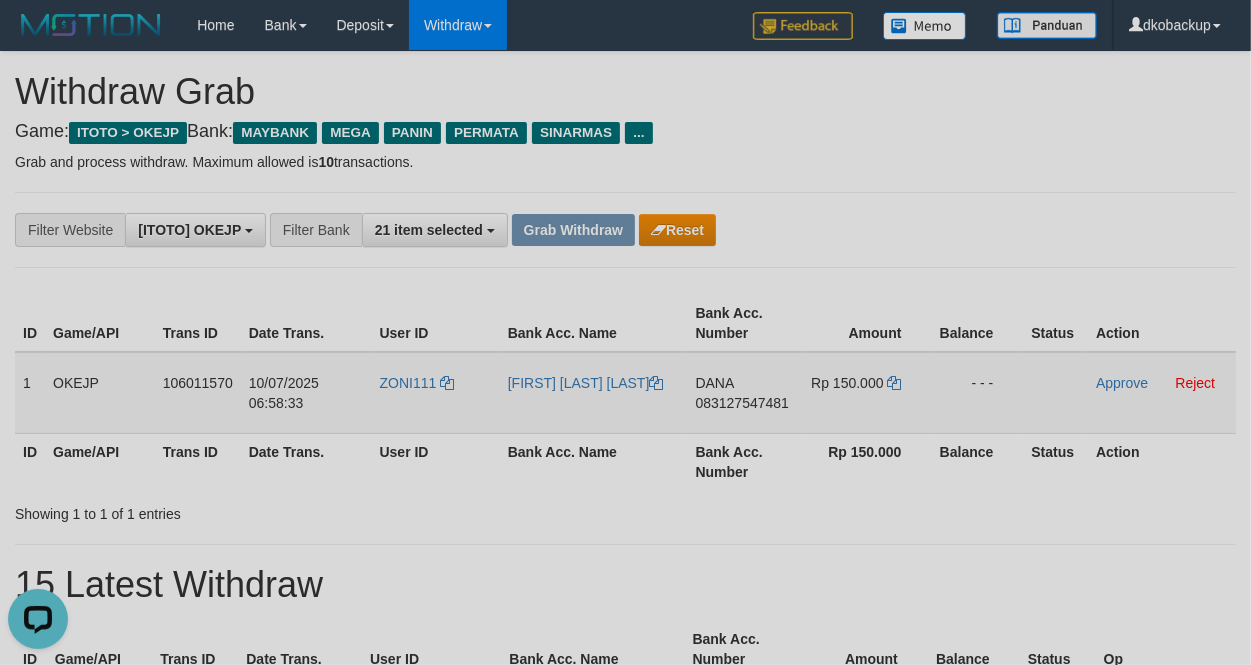 click on "DANA
083127547481" at bounding box center [745, 393] 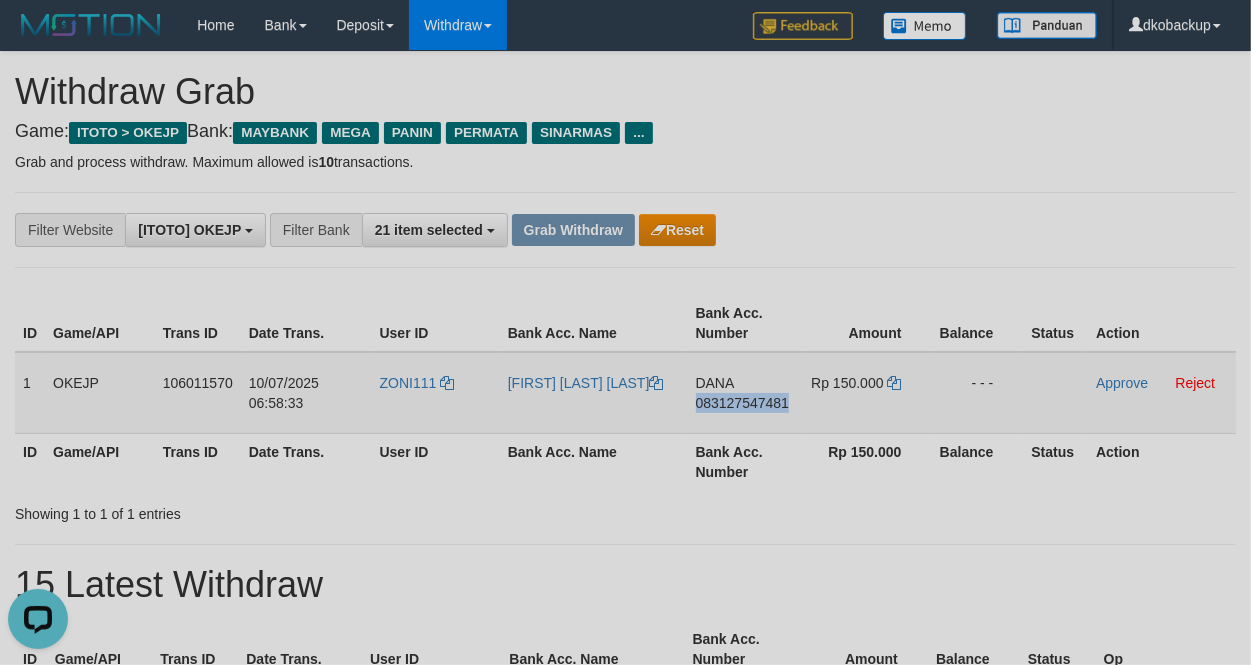 drag, startPoint x: 712, startPoint y: 428, endPoint x: 846, endPoint y: 390, distance: 139.28389 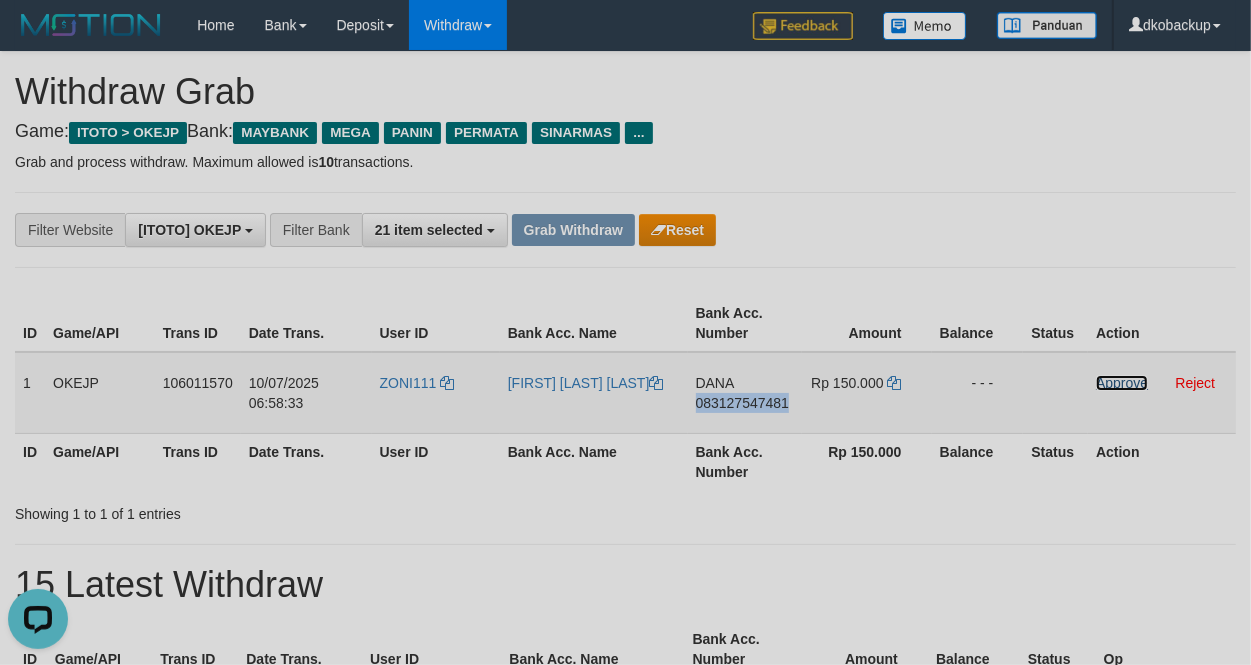 click on "Approve" at bounding box center [1122, 383] 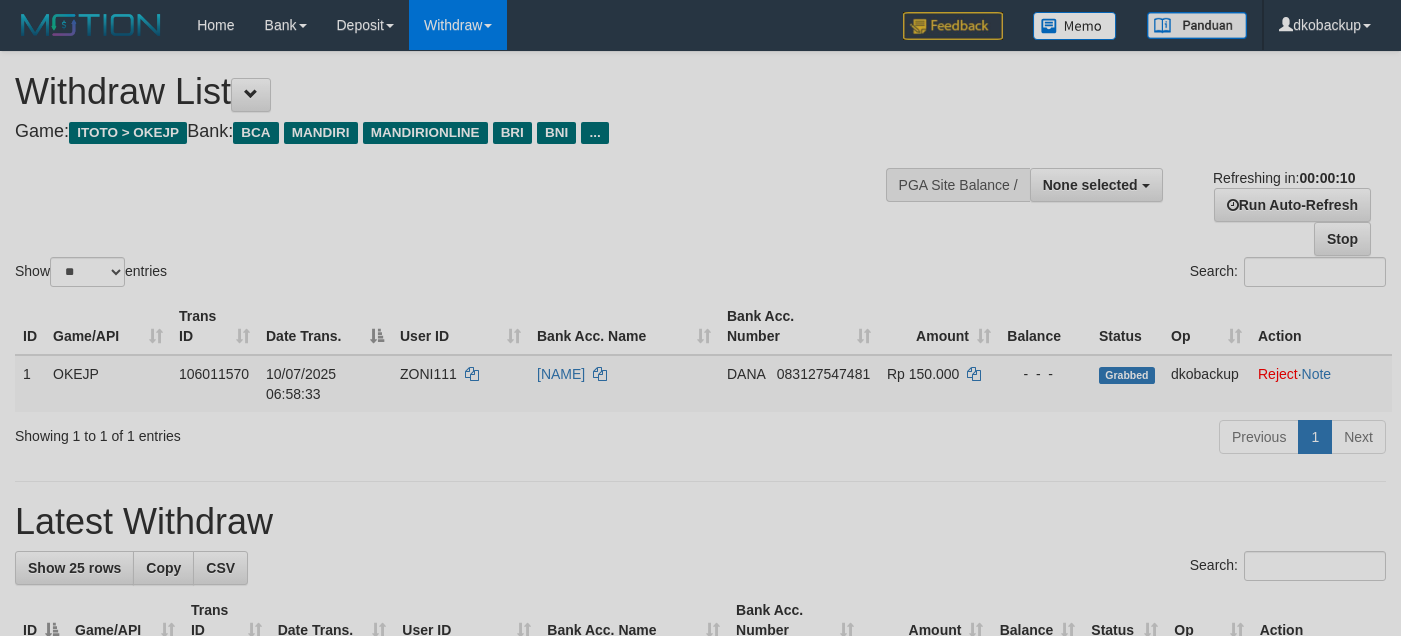 scroll, scrollTop: 0, scrollLeft: 0, axis: both 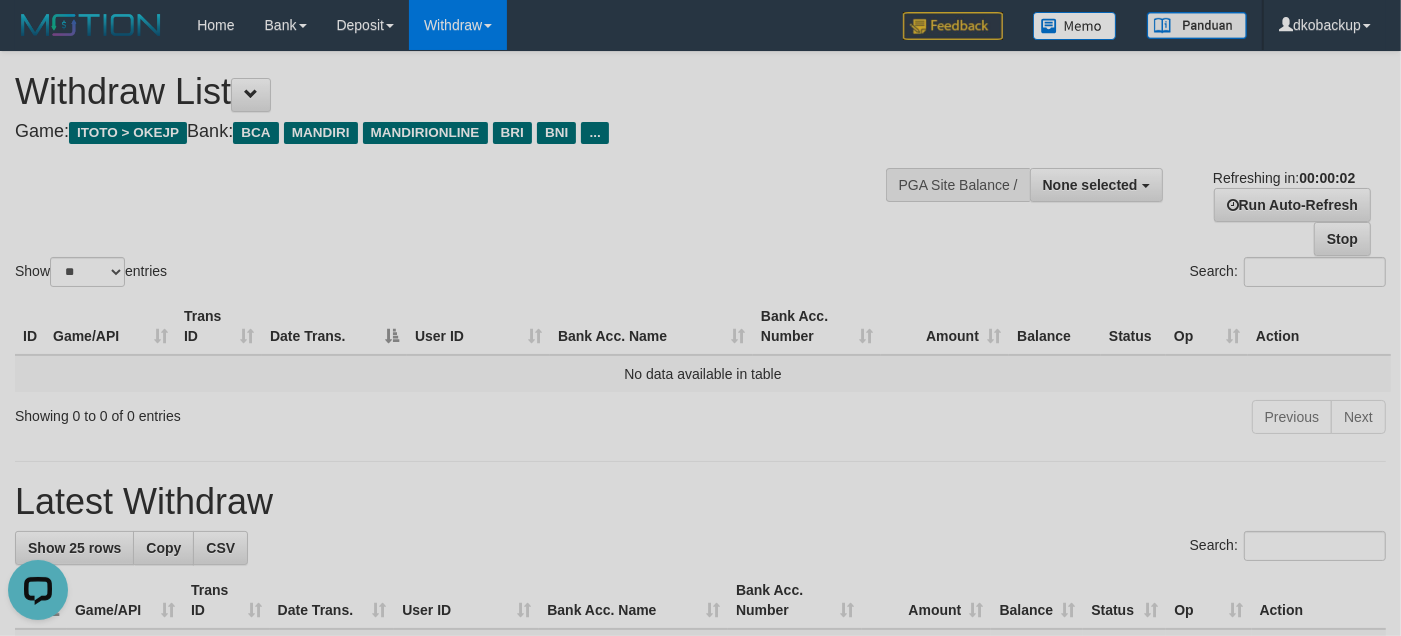 click on "Show  ** ** ** ***  entries Search:" at bounding box center (700, 171) 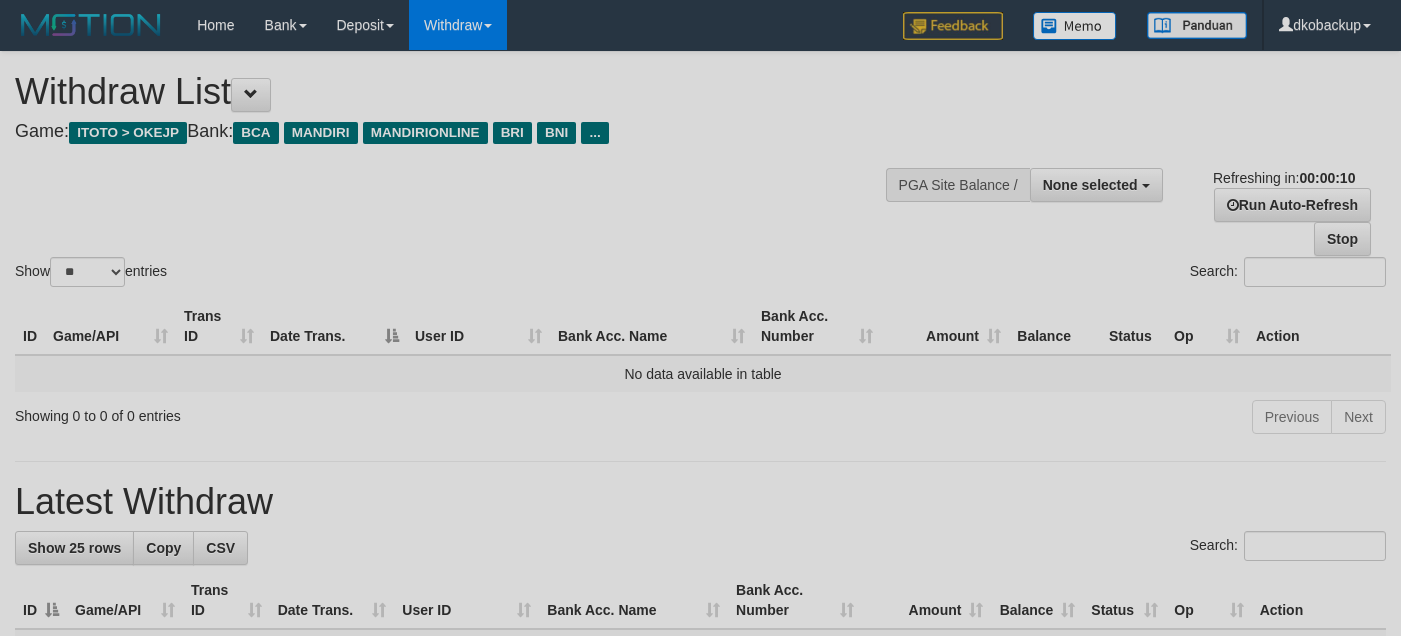 scroll, scrollTop: 0, scrollLeft: 0, axis: both 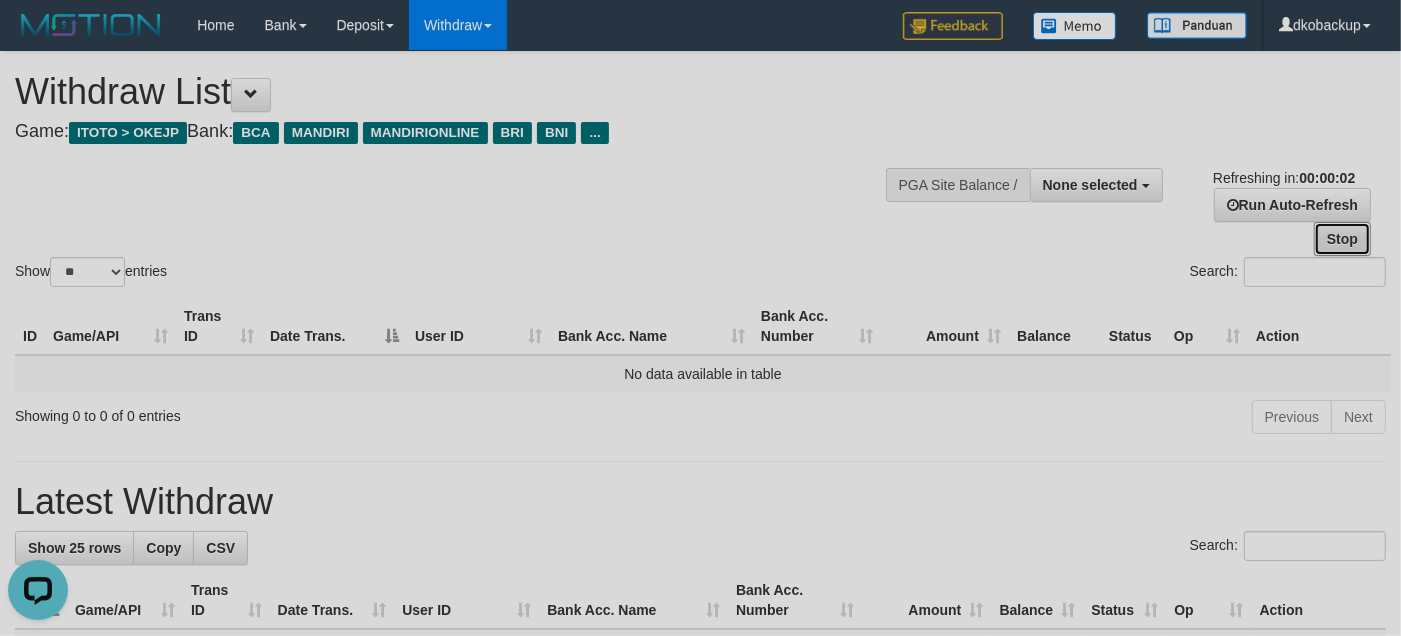 drag, startPoint x: 1343, startPoint y: 246, endPoint x: 1395, endPoint y: 270, distance: 57.271286 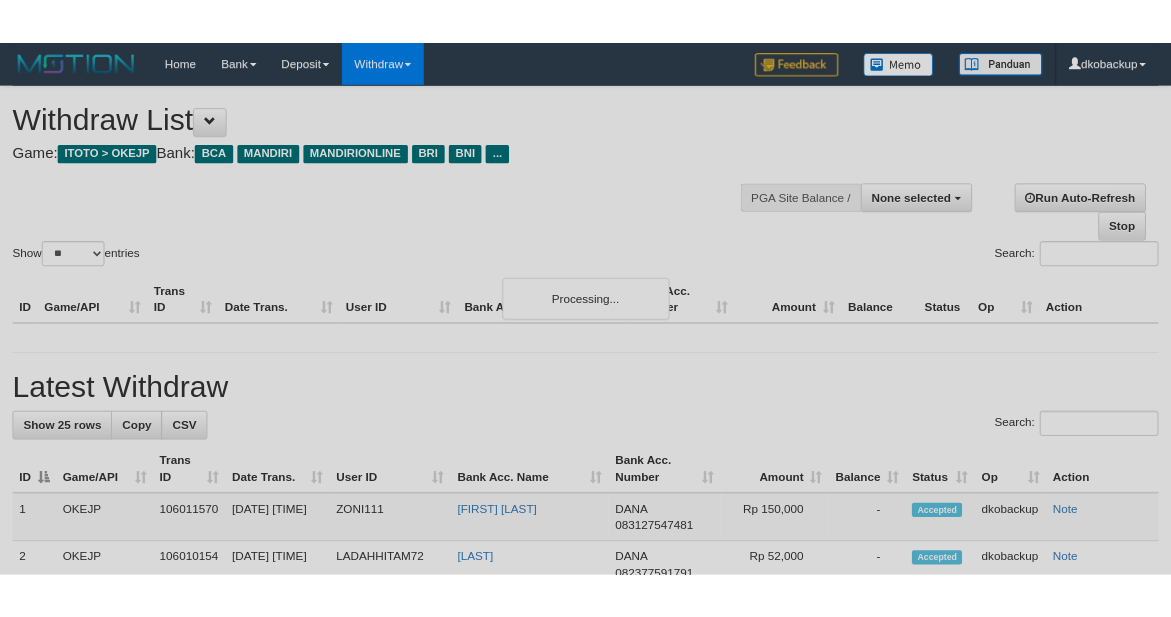 scroll, scrollTop: 0, scrollLeft: 0, axis: both 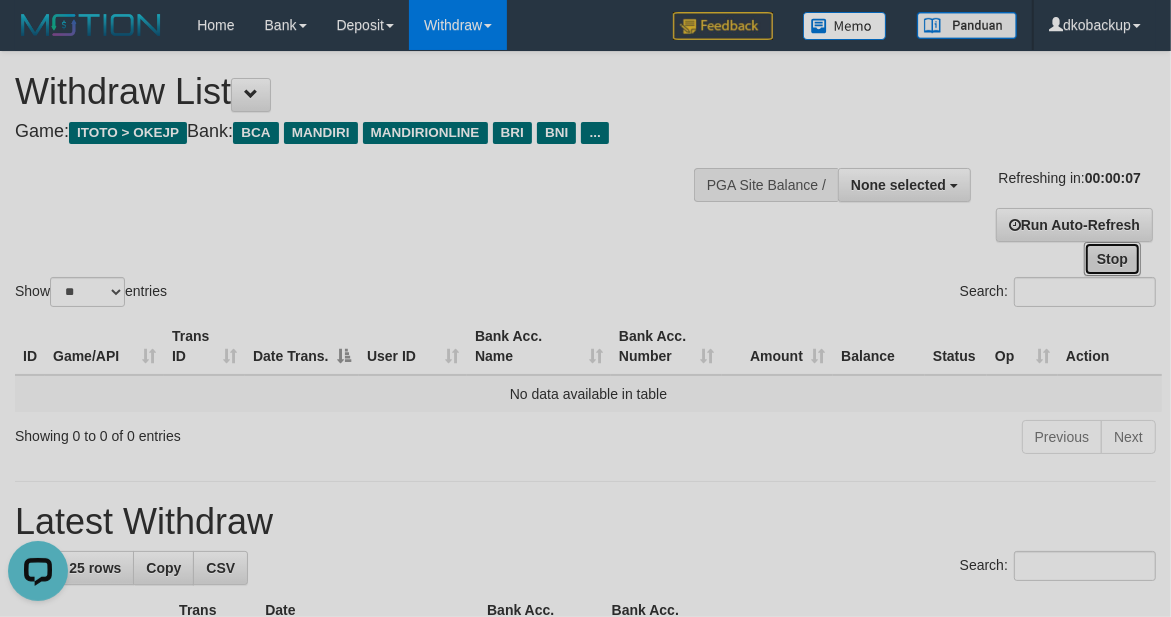 drag, startPoint x: 1106, startPoint y: 262, endPoint x: 882, endPoint y: 273, distance: 224.26993 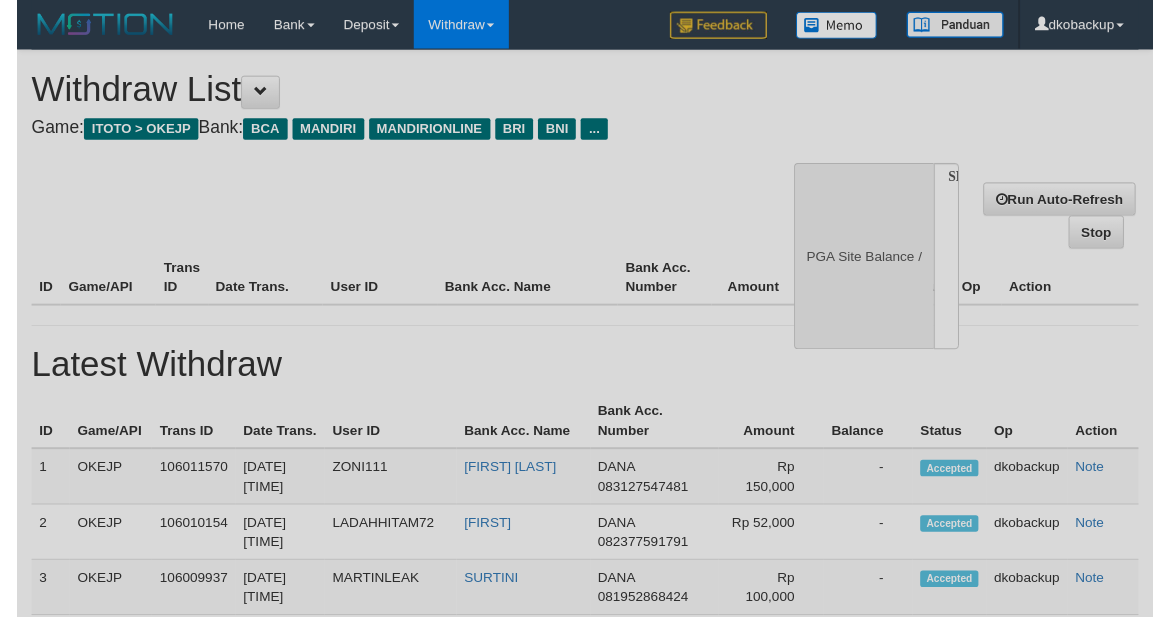 scroll, scrollTop: 0, scrollLeft: 0, axis: both 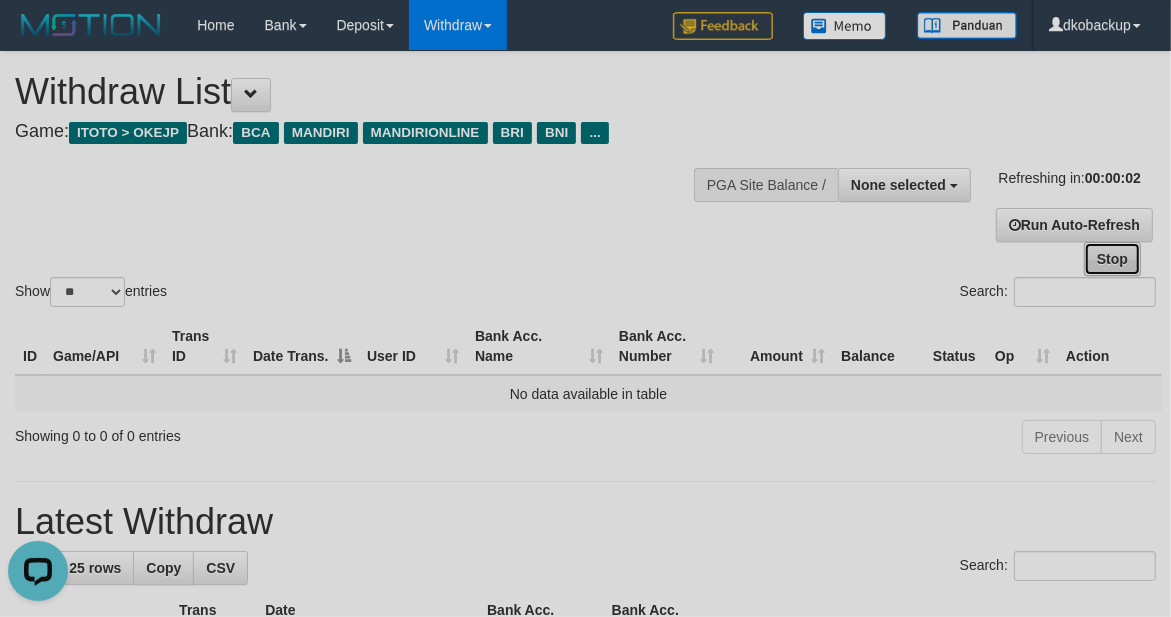 click on "Stop" at bounding box center (1112, 259) 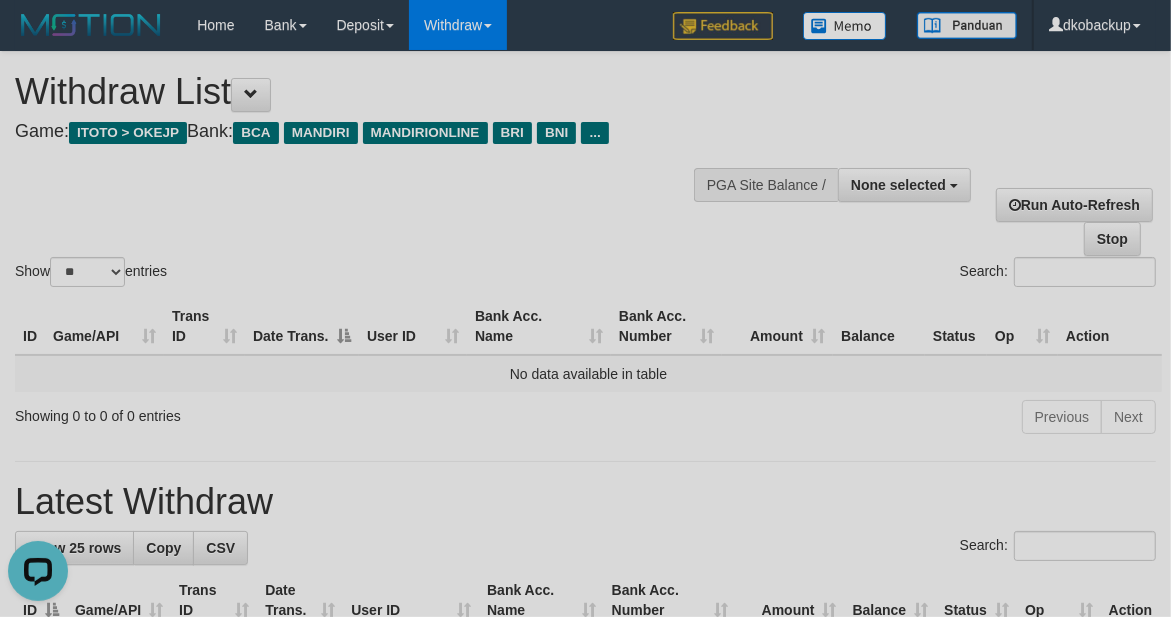 click on "Show  ** ** ** ***  entries Search:" at bounding box center [585, 171] 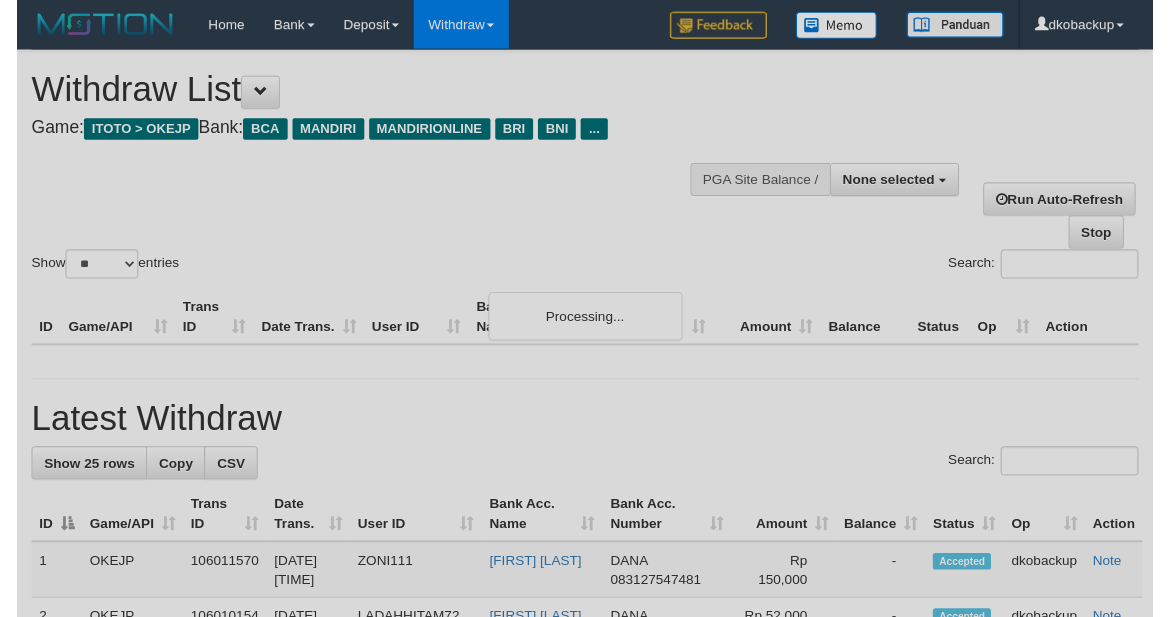 scroll, scrollTop: 0, scrollLeft: 0, axis: both 